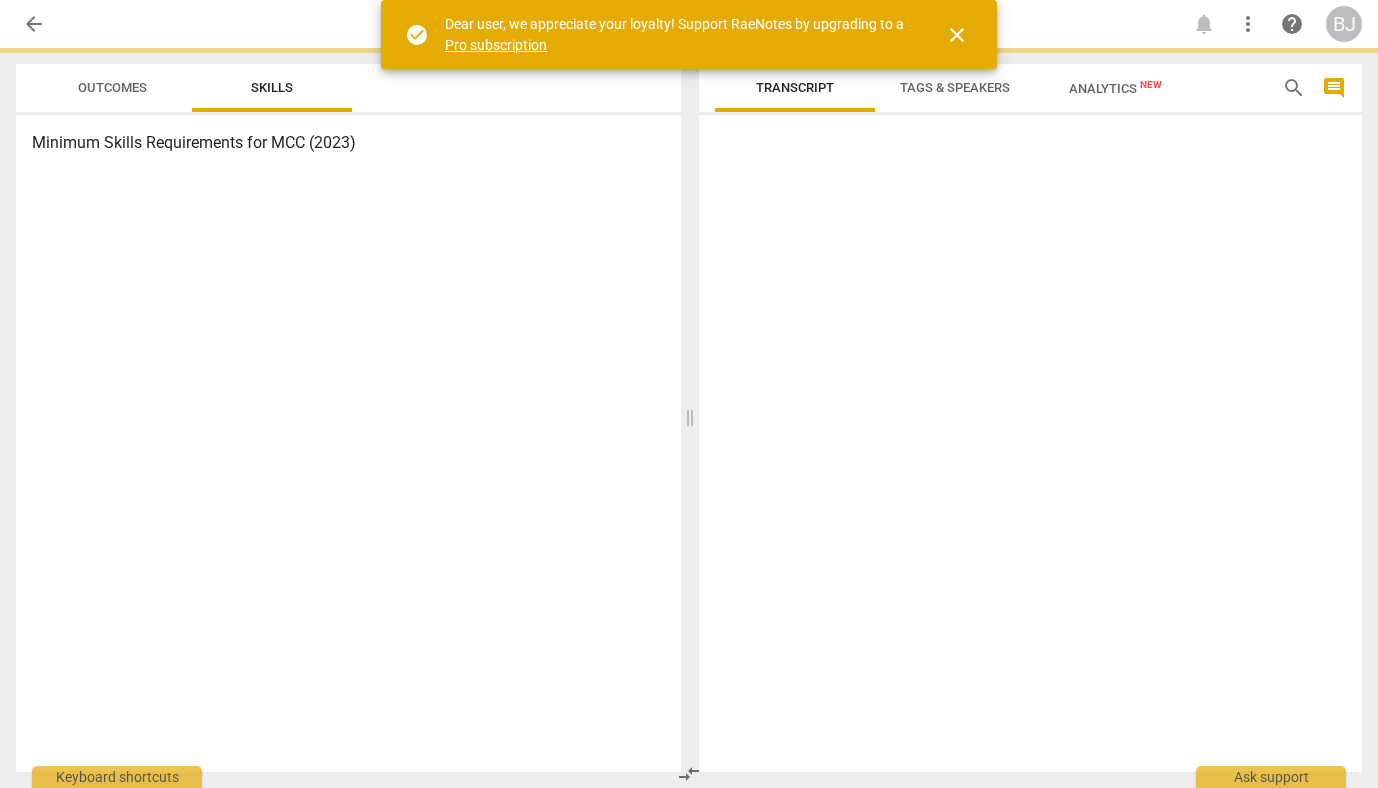 scroll, scrollTop: 0, scrollLeft: 0, axis: both 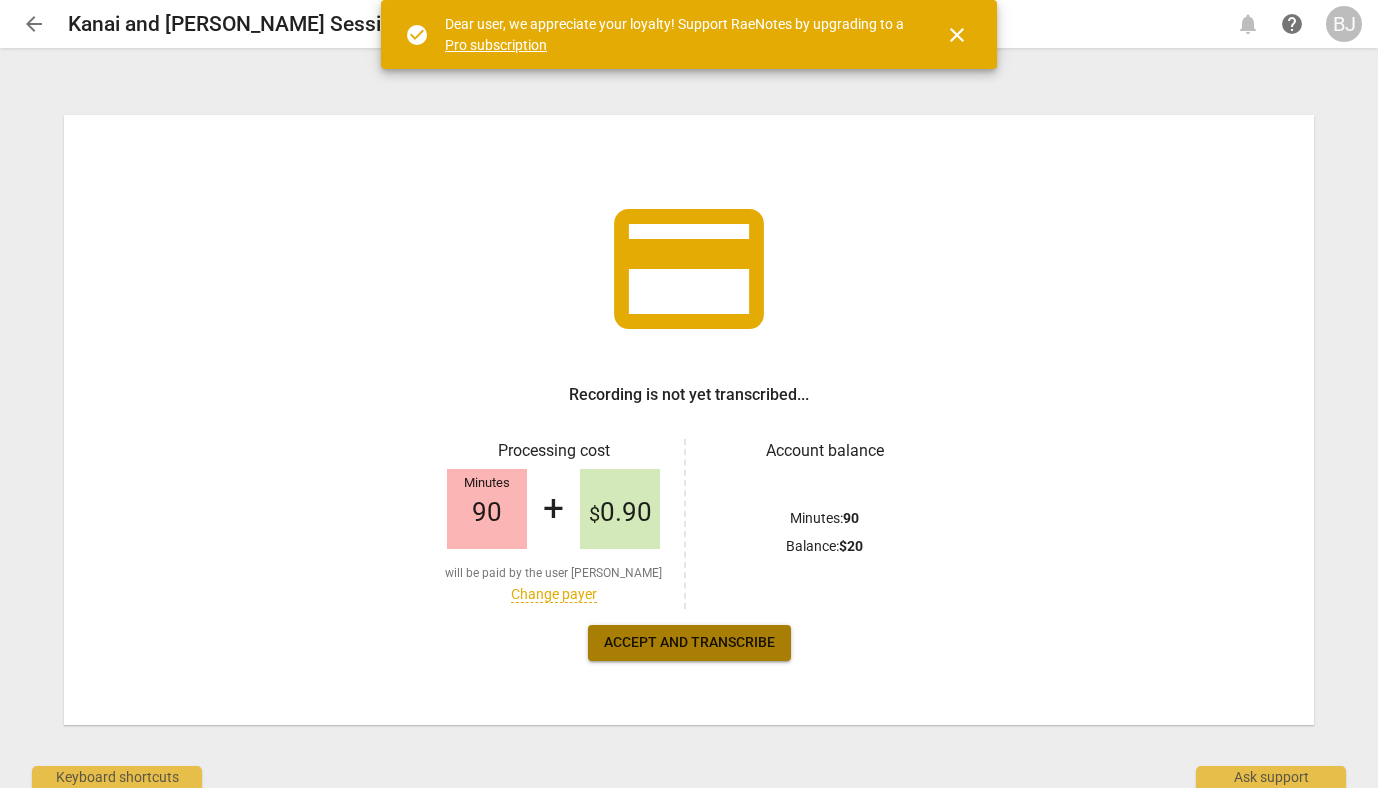 click on "Accept and transcribe" at bounding box center (689, 643) 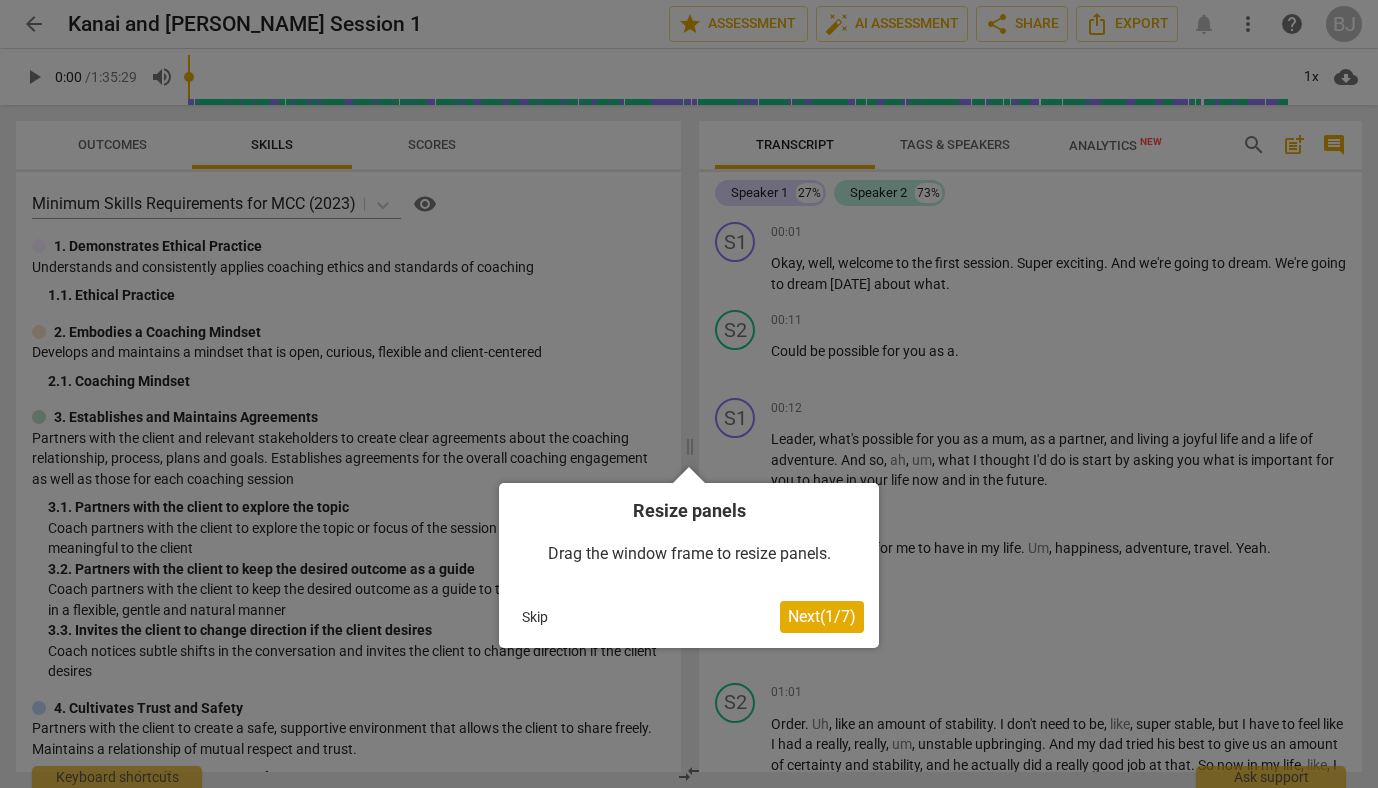 scroll, scrollTop: 0, scrollLeft: 0, axis: both 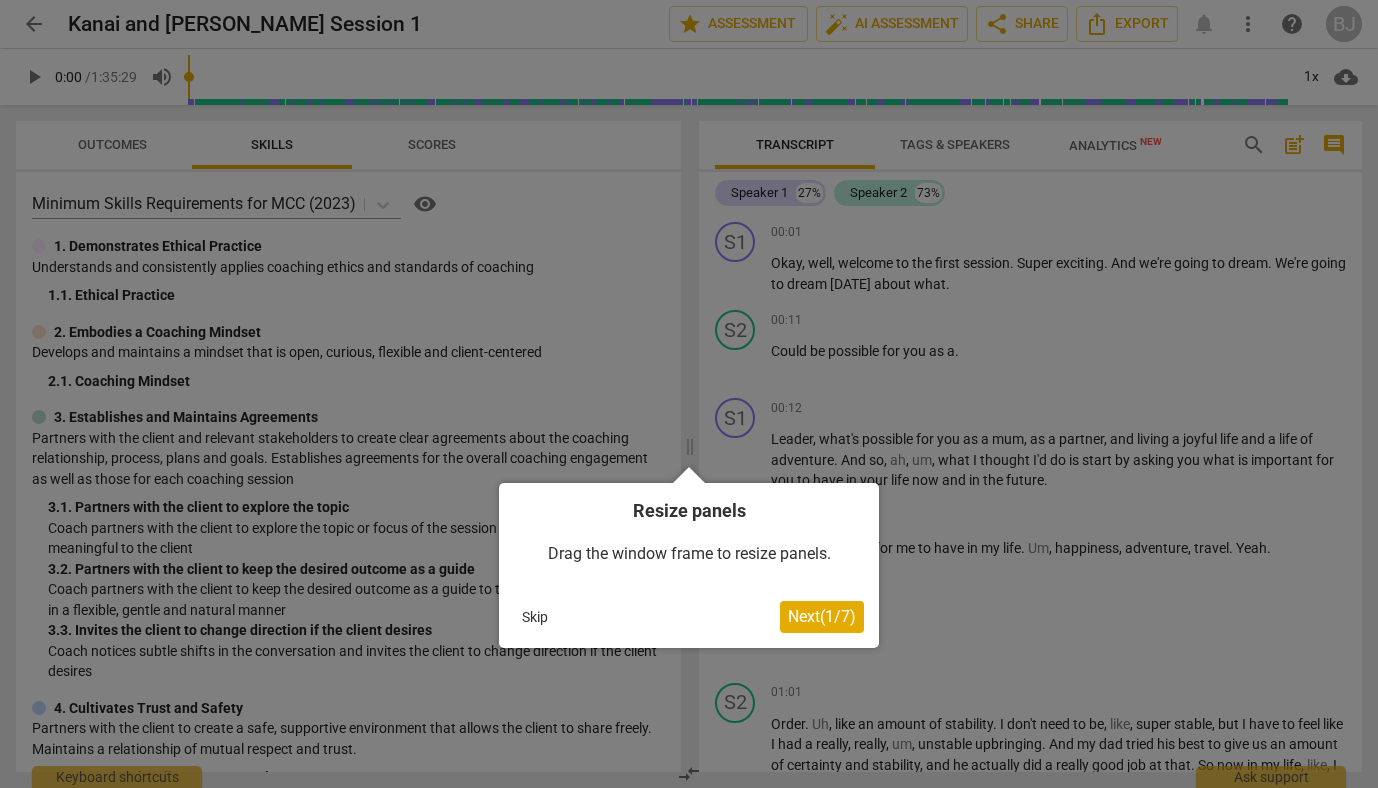 click on "Next  ( 1 / 7 )" at bounding box center [822, 616] 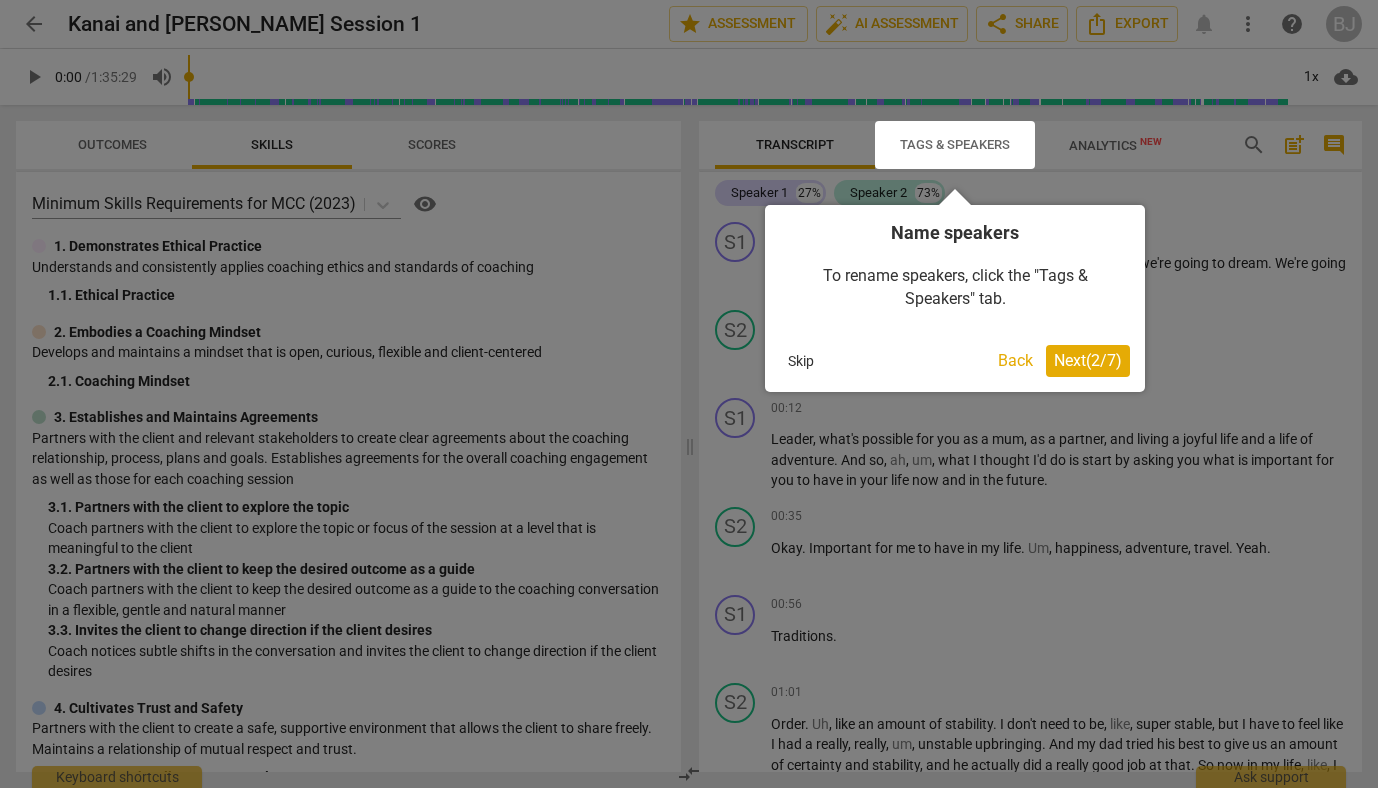click on "Next  ( 2 / 7 )" at bounding box center [1088, 360] 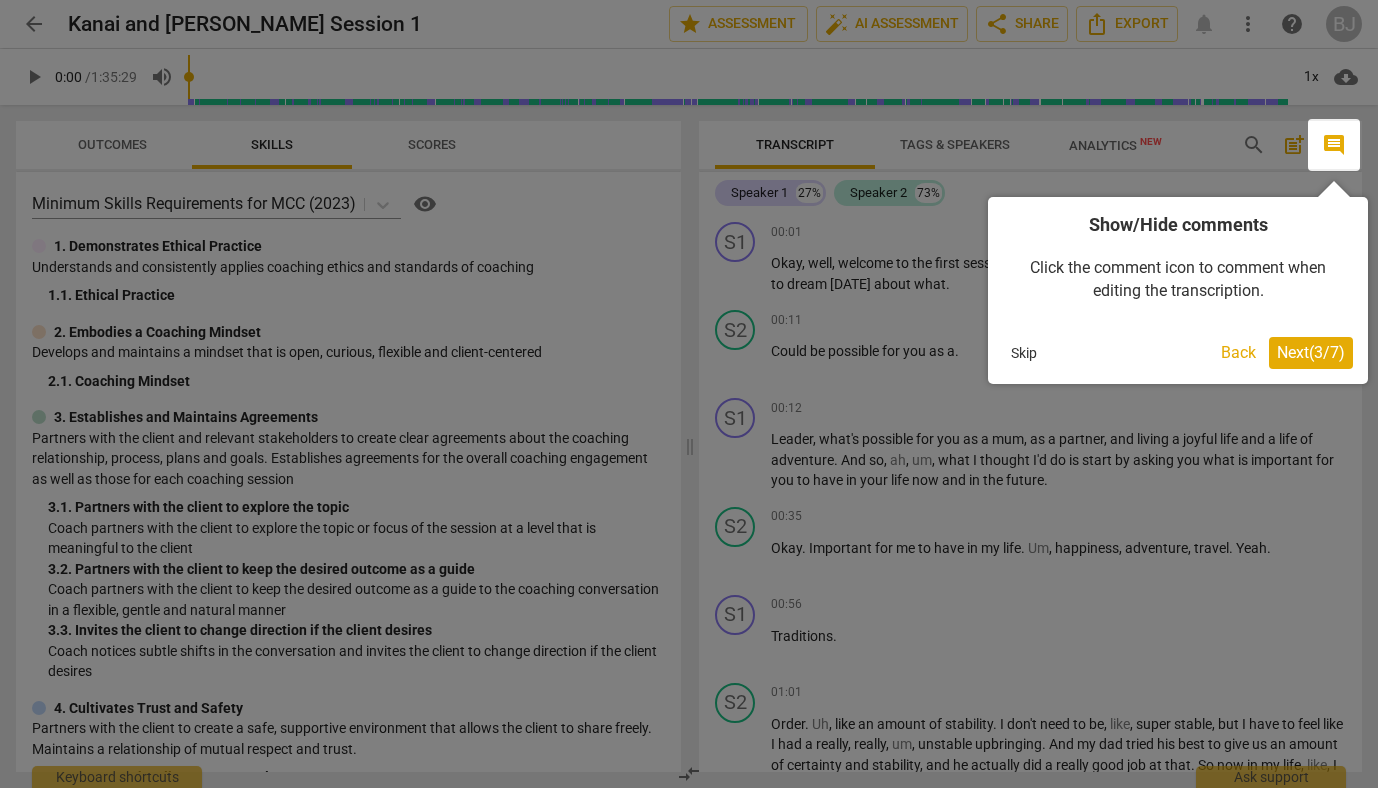 click on "Next  ( 3 / 7 )" at bounding box center [1311, 352] 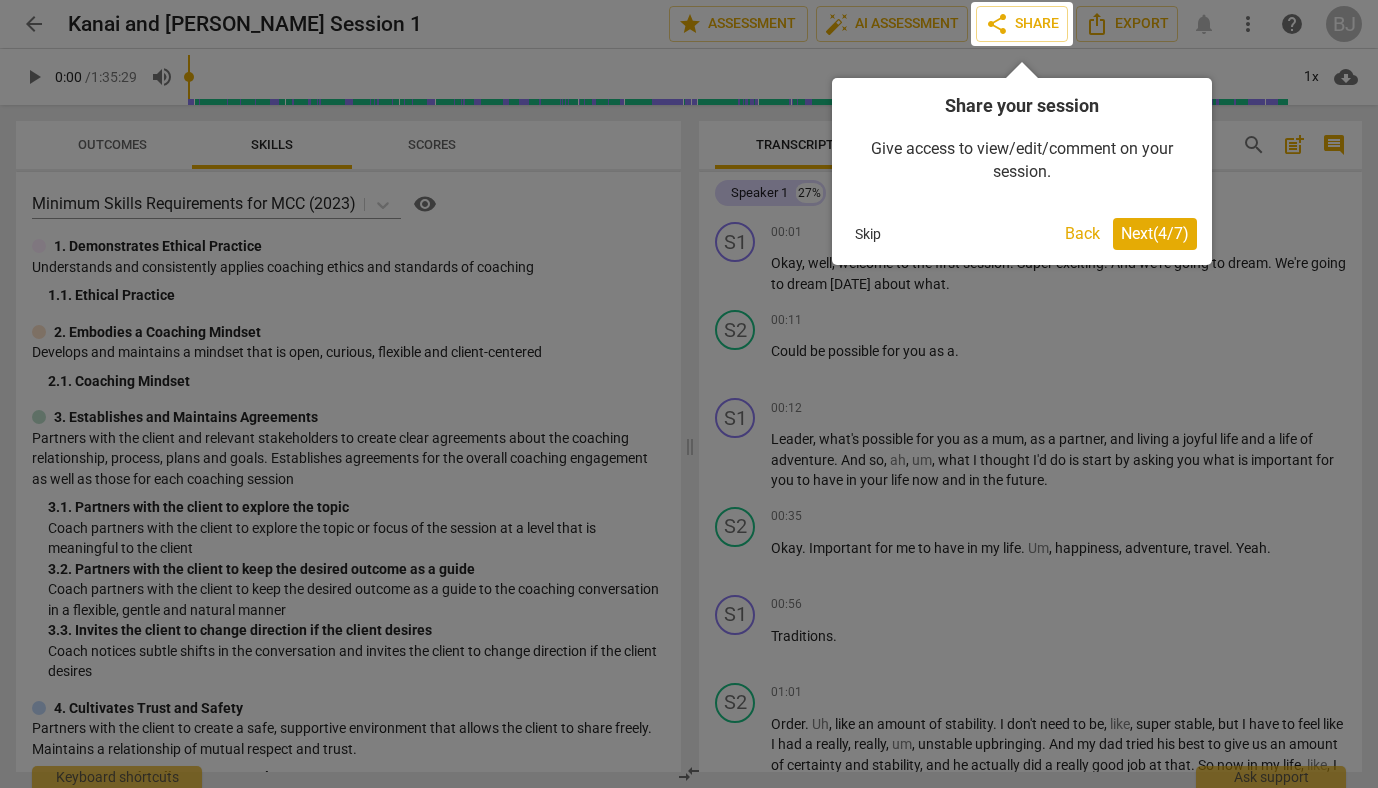 click on "Next  ( 4 / 7 )" at bounding box center [1155, 233] 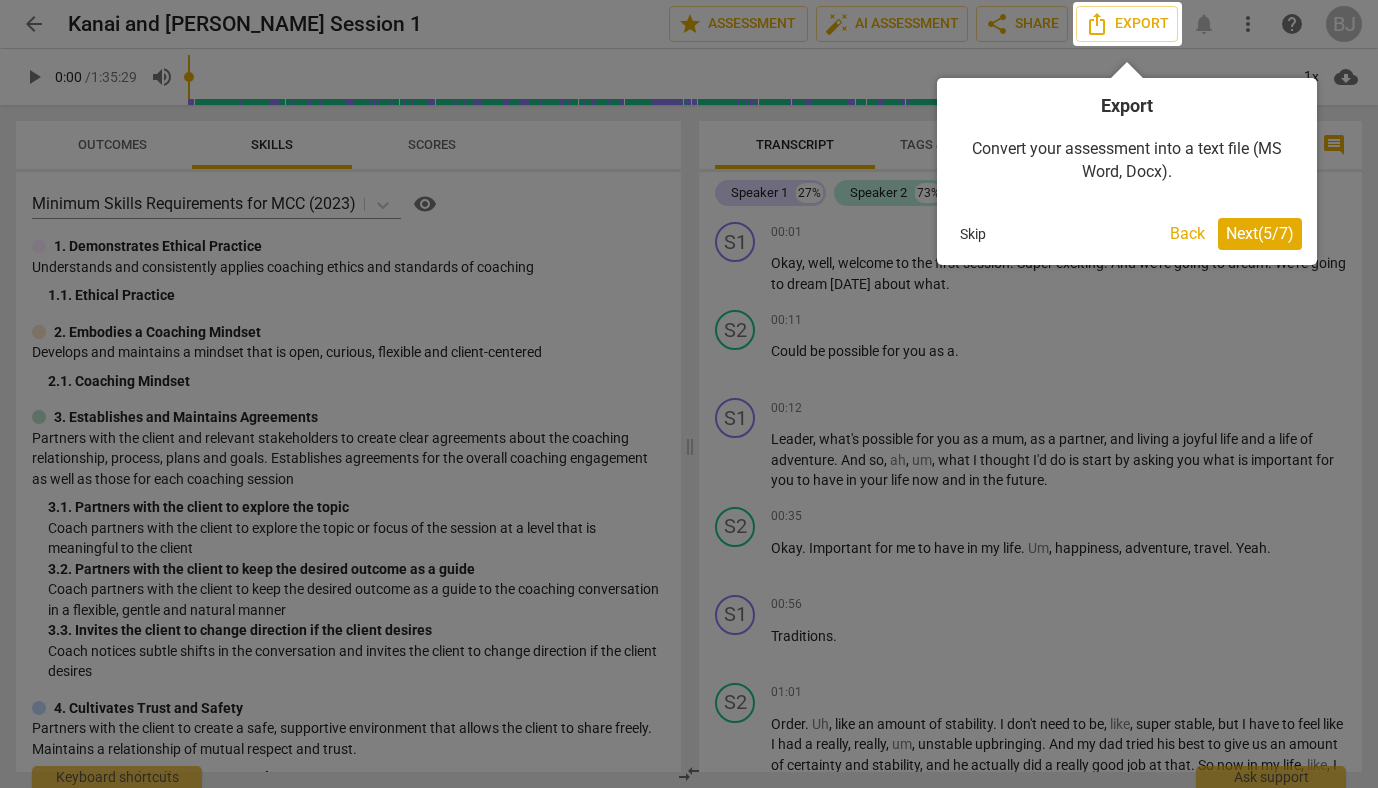 click on "Next  ( 5 / 7 )" at bounding box center [1260, 233] 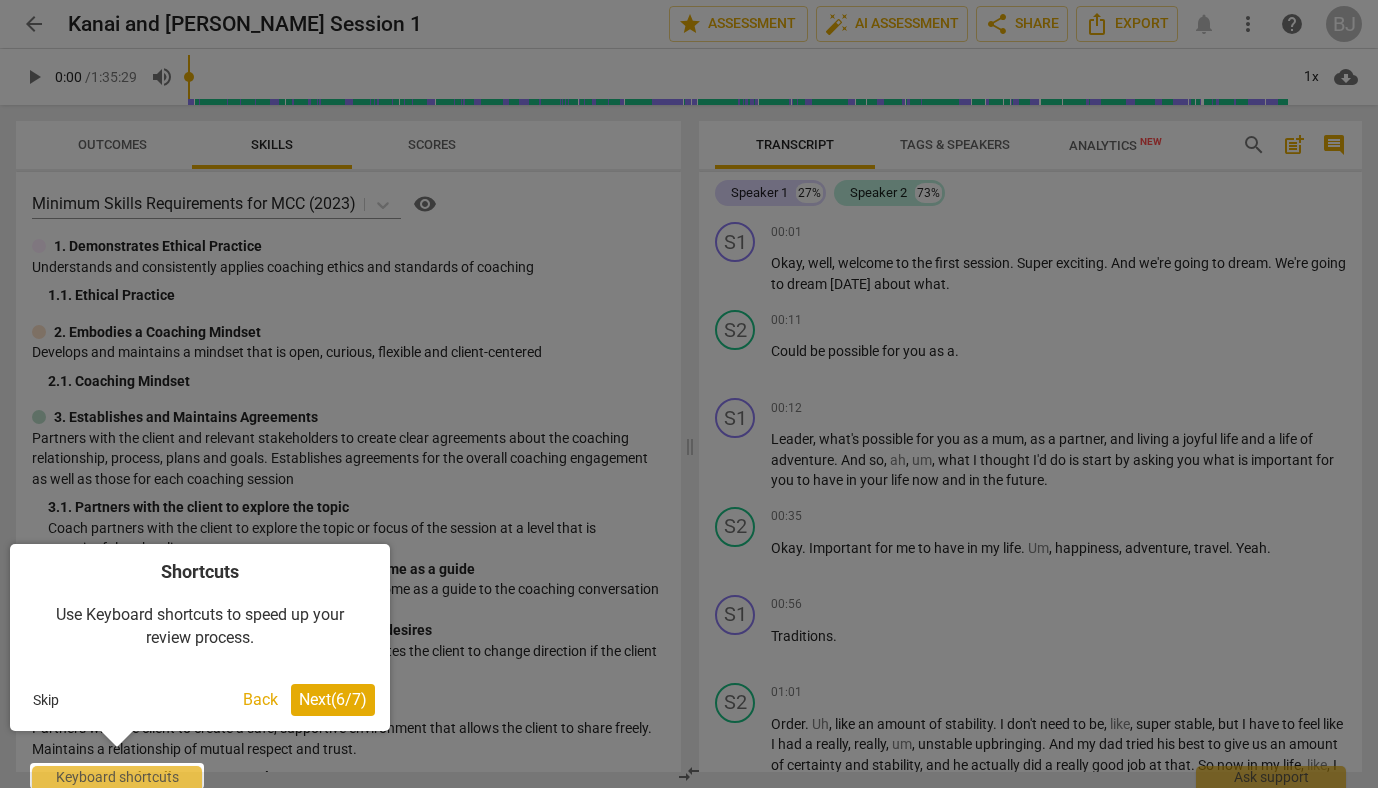 click on "Next  ( 6 / 7 )" at bounding box center (333, 699) 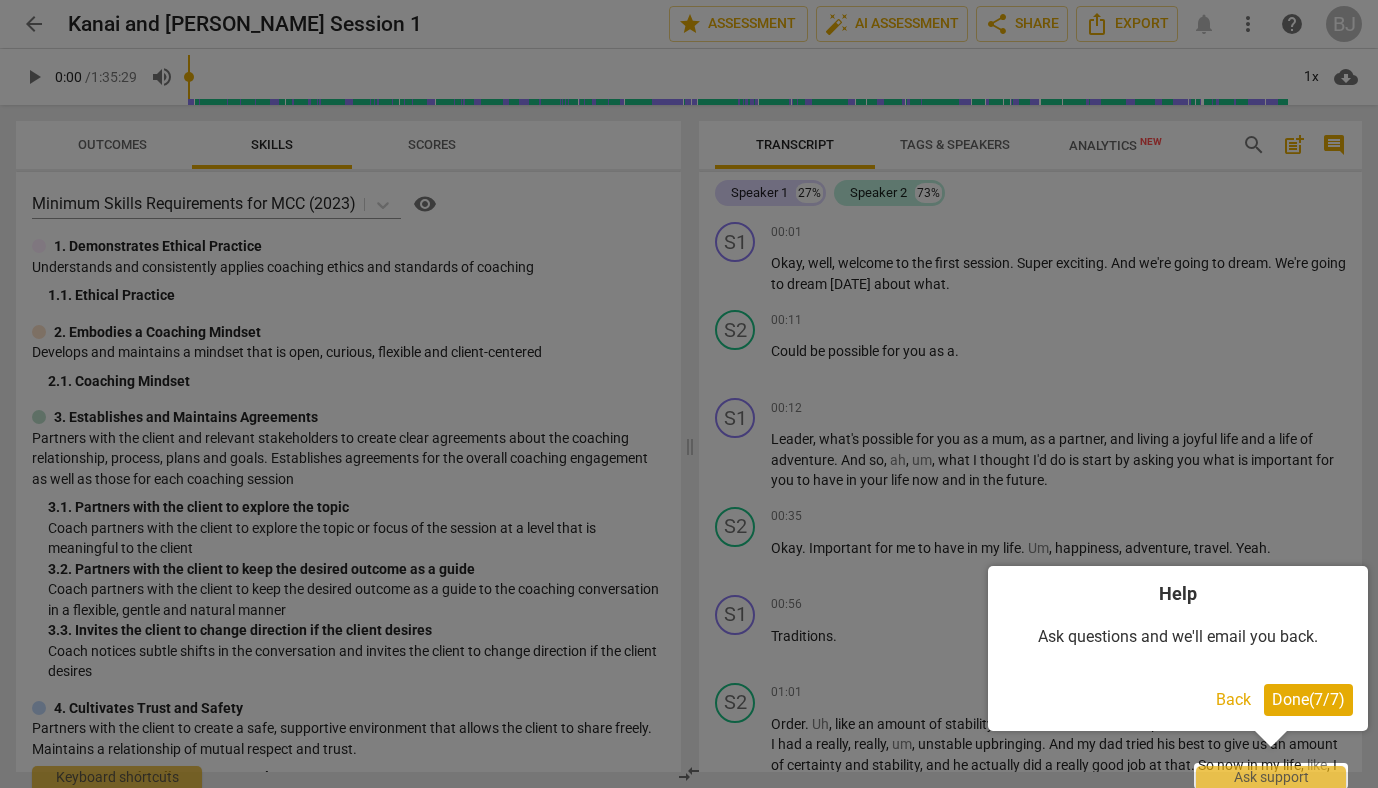 click on "Done  ( 7 / 7 )" at bounding box center [1308, 699] 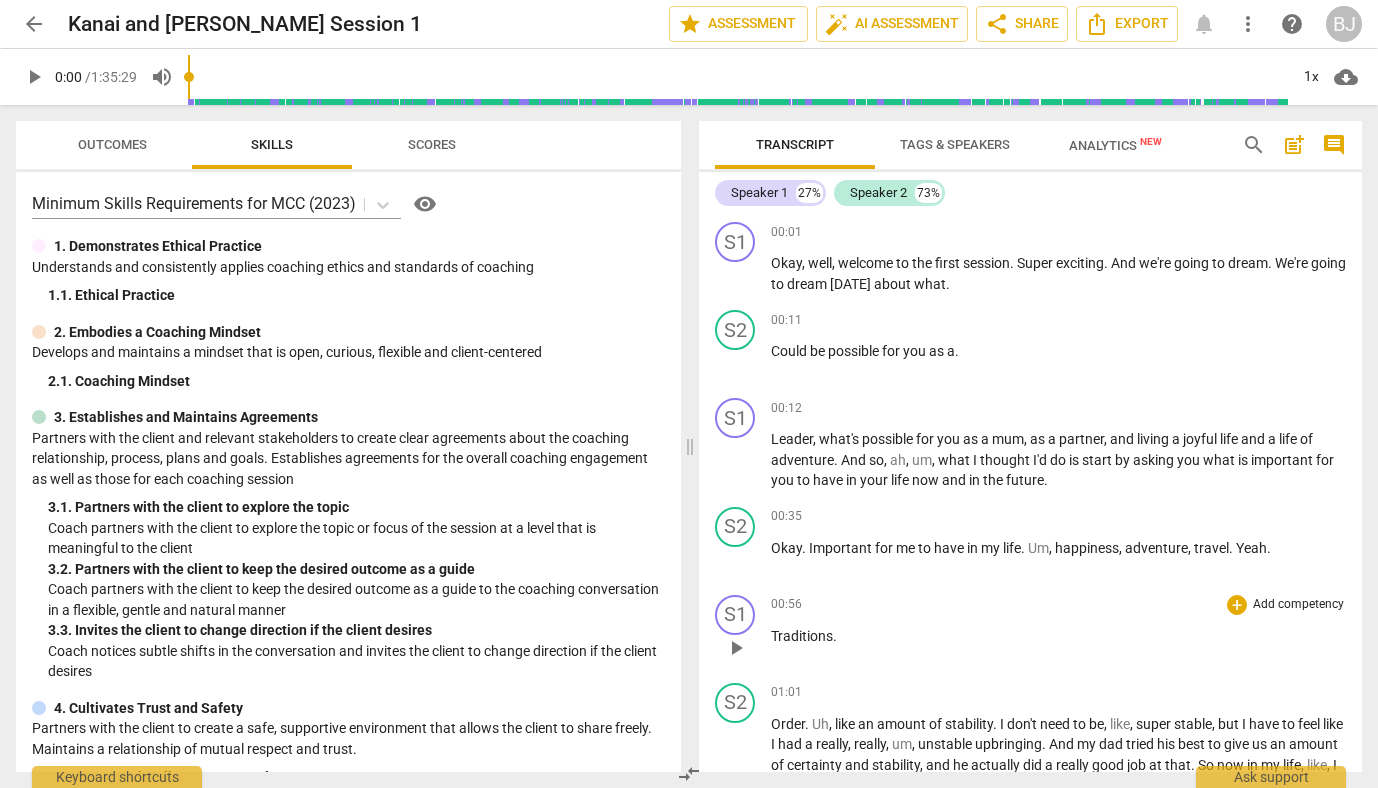 scroll, scrollTop: 0, scrollLeft: 0, axis: both 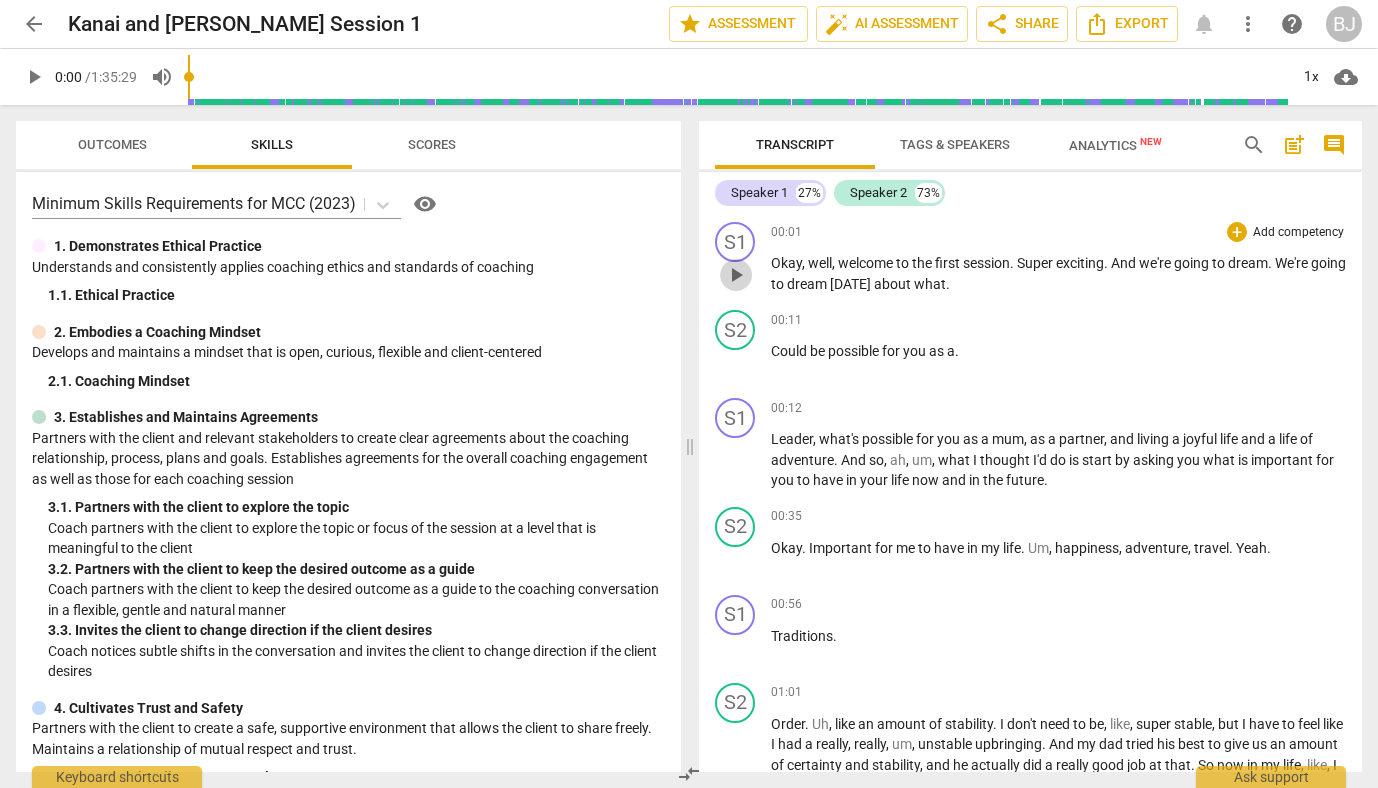 click on "play_arrow" at bounding box center [736, 275] 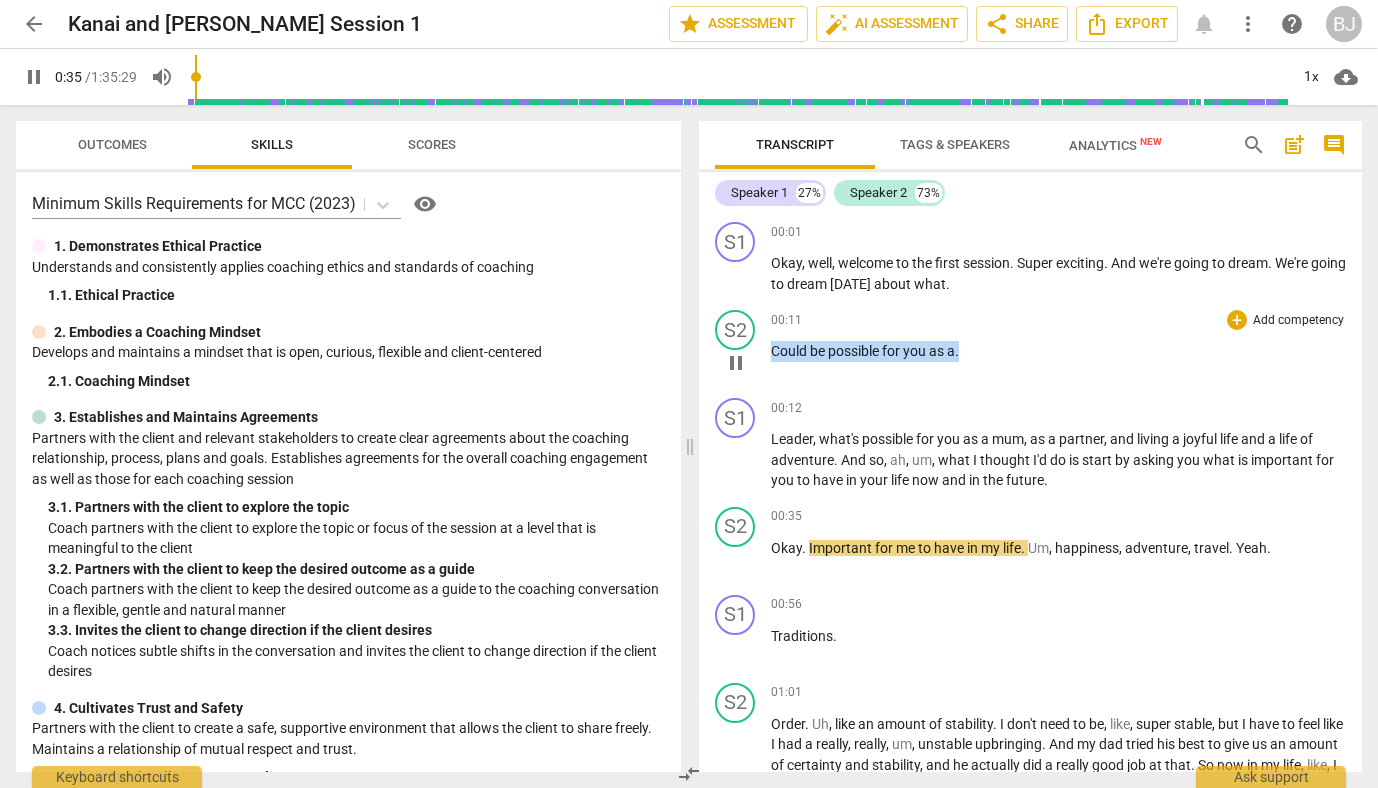 drag, startPoint x: 771, startPoint y: 352, endPoint x: 968, endPoint y: 356, distance: 197.0406 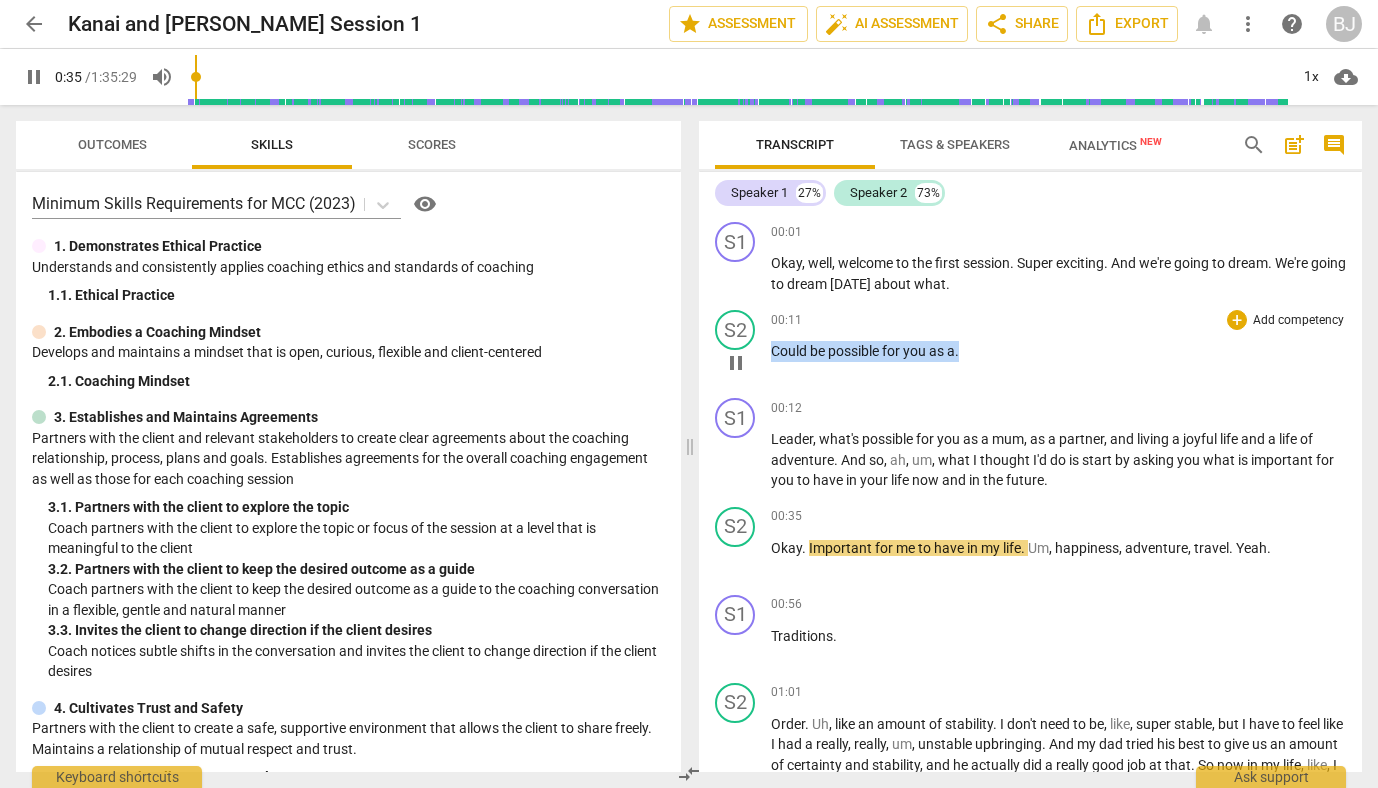 click on "Could   be   possible   for   you   as   a ." at bounding box center [1058, 351] 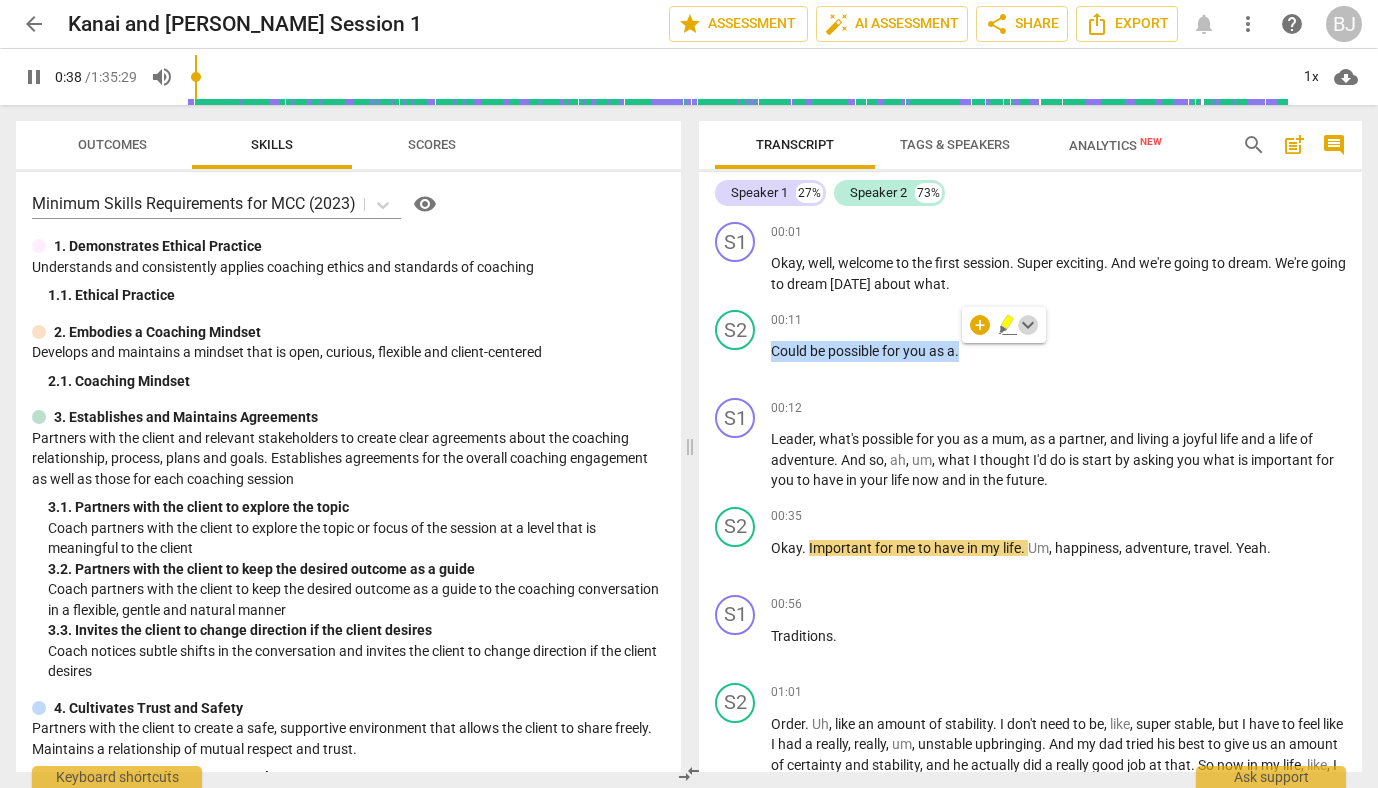 click on "keyboard_arrow_down" at bounding box center [1028, 325] 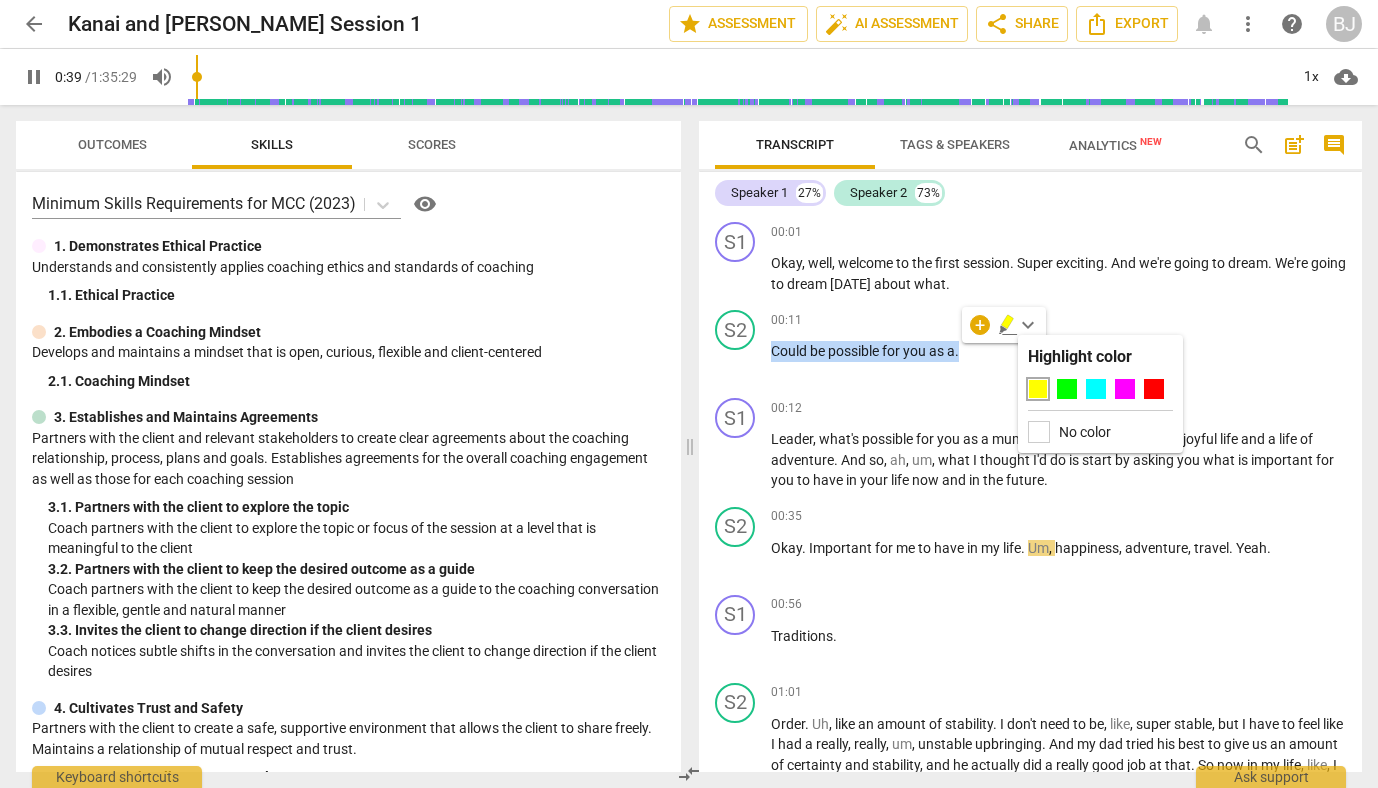 click on "keyboard_arrow_down" at bounding box center (1028, 325) 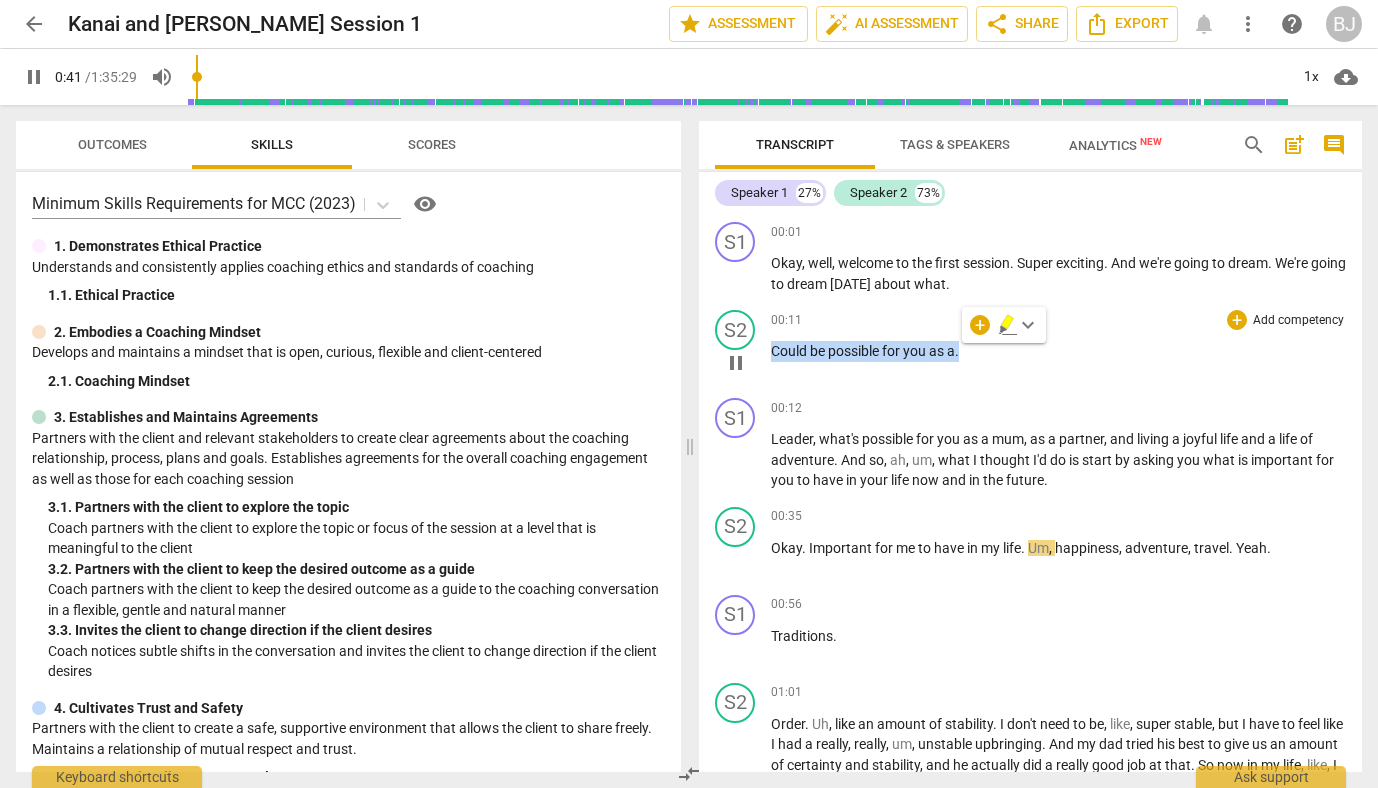 type on "42" 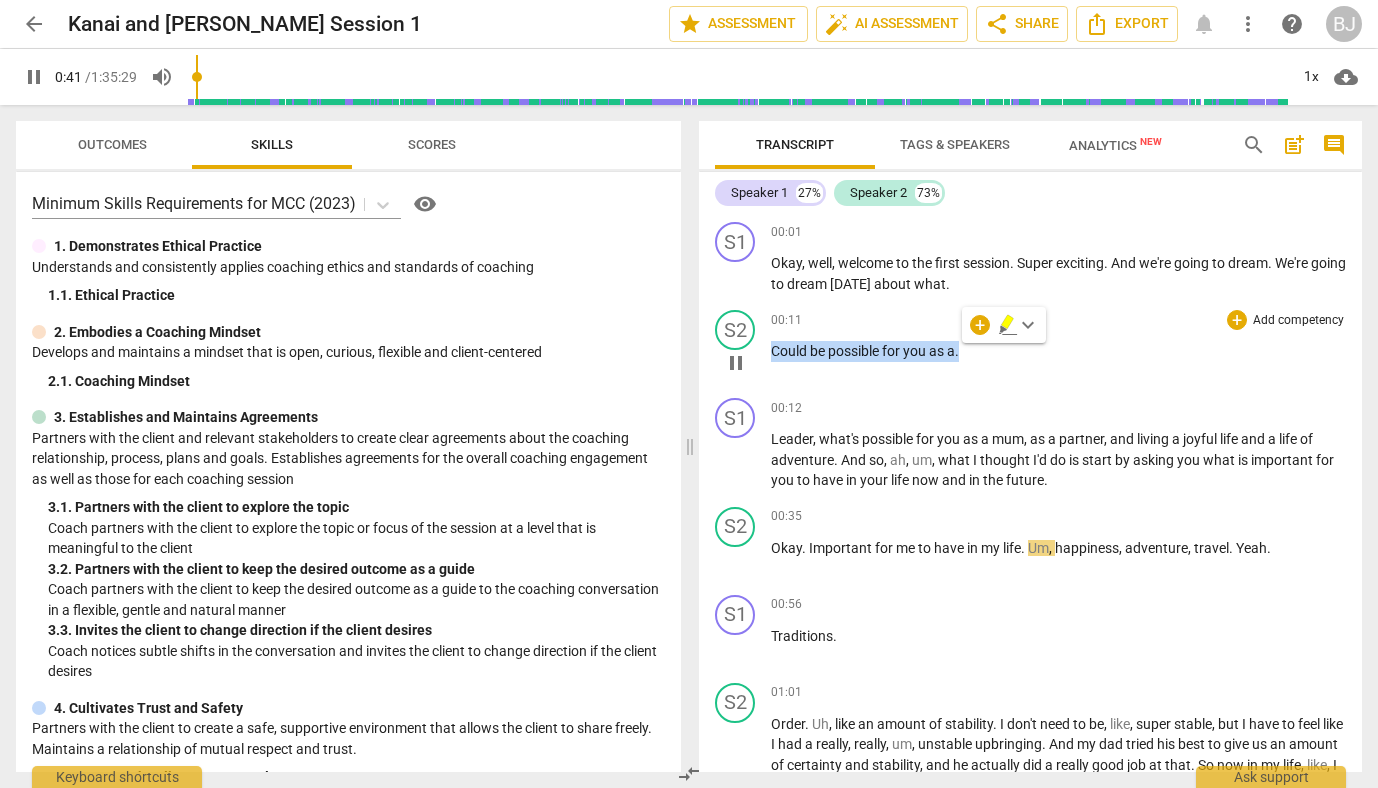 type 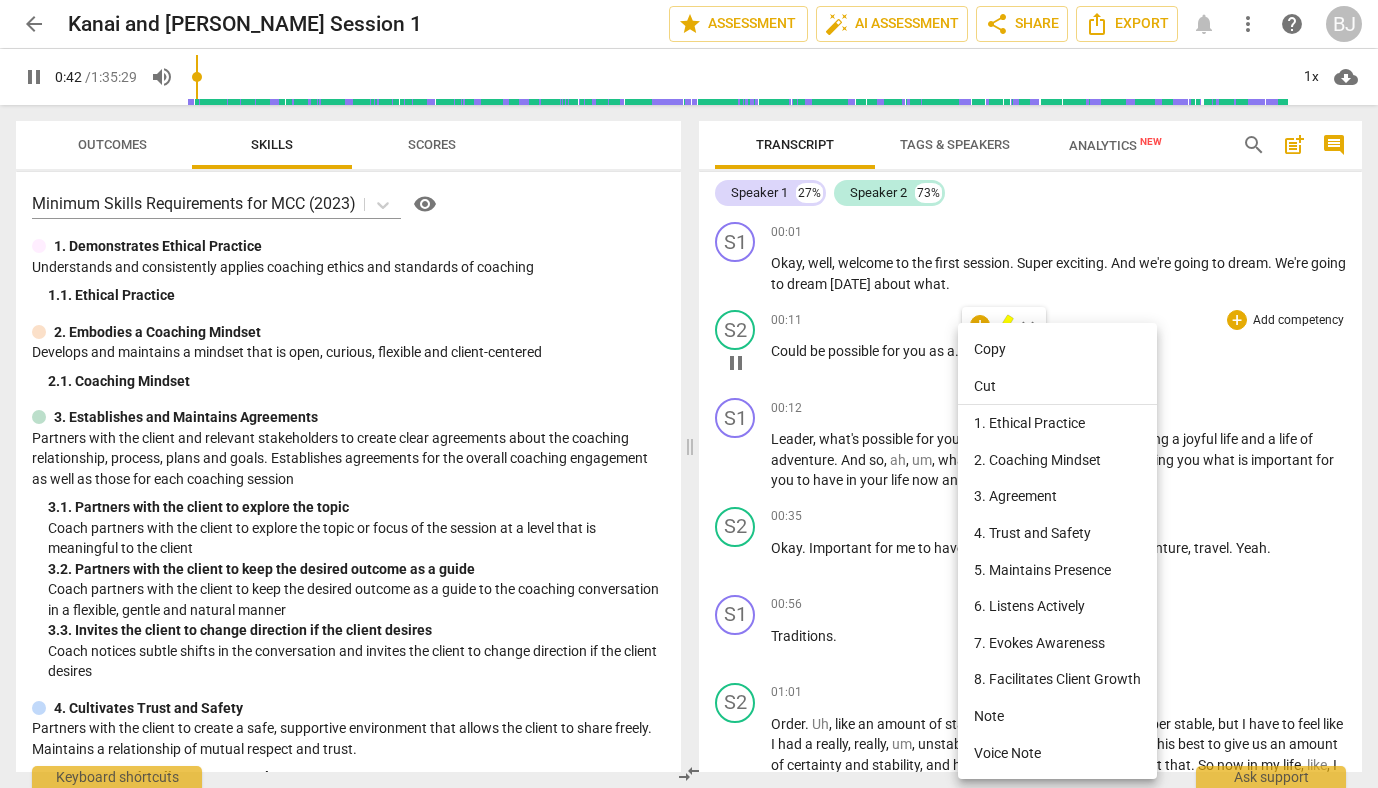 type 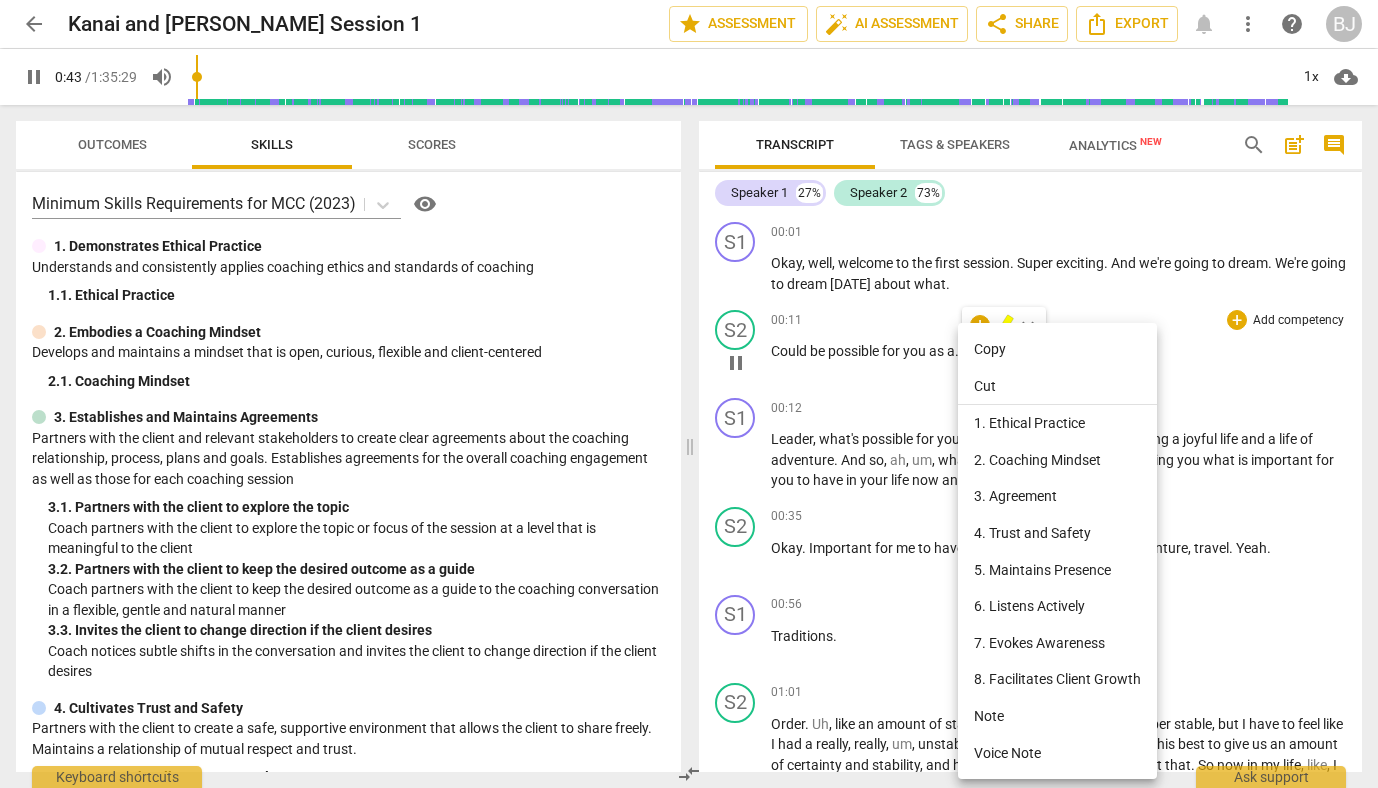 click at bounding box center (689, 394) 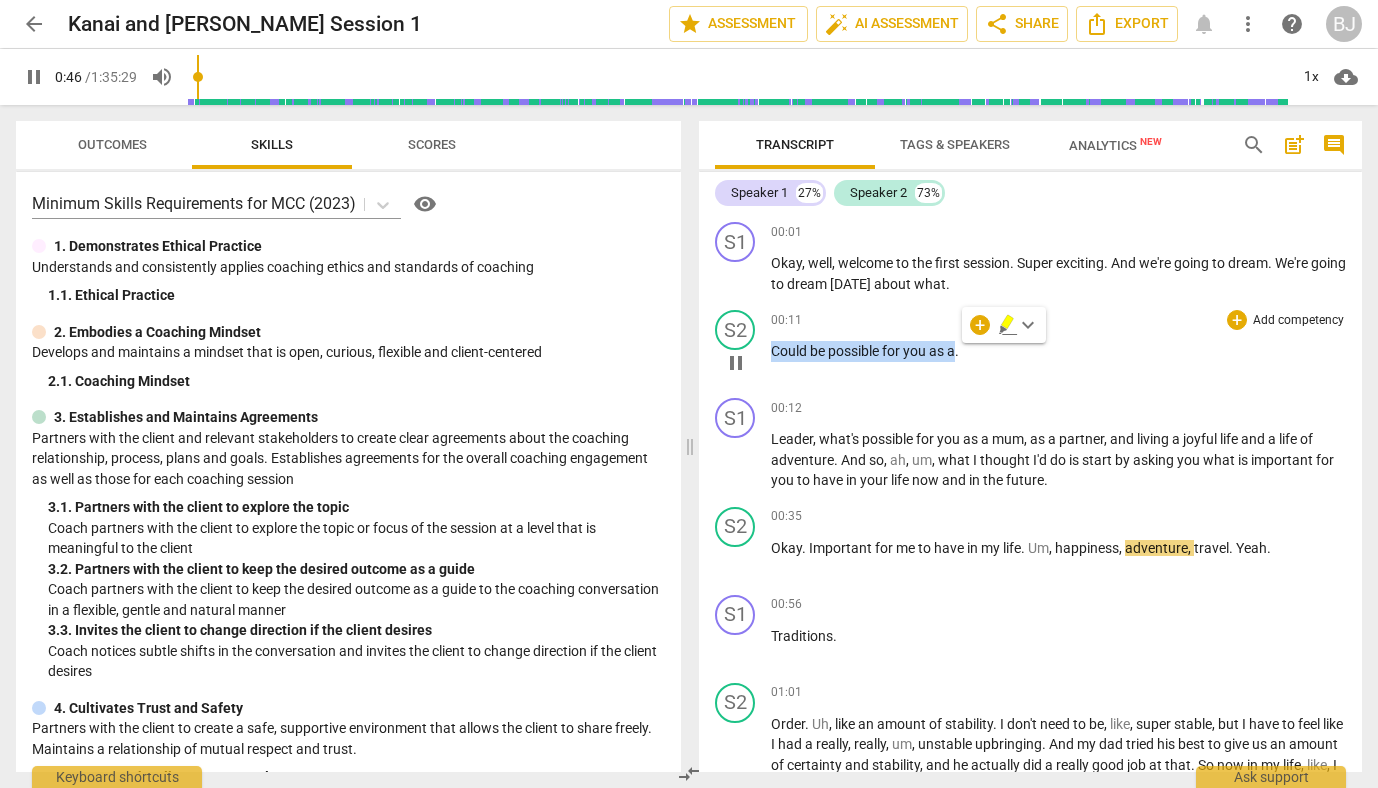 drag, startPoint x: 774, startPoint y: 351, endPoint x: 958, endPoint y: 347, distance: 184.04347 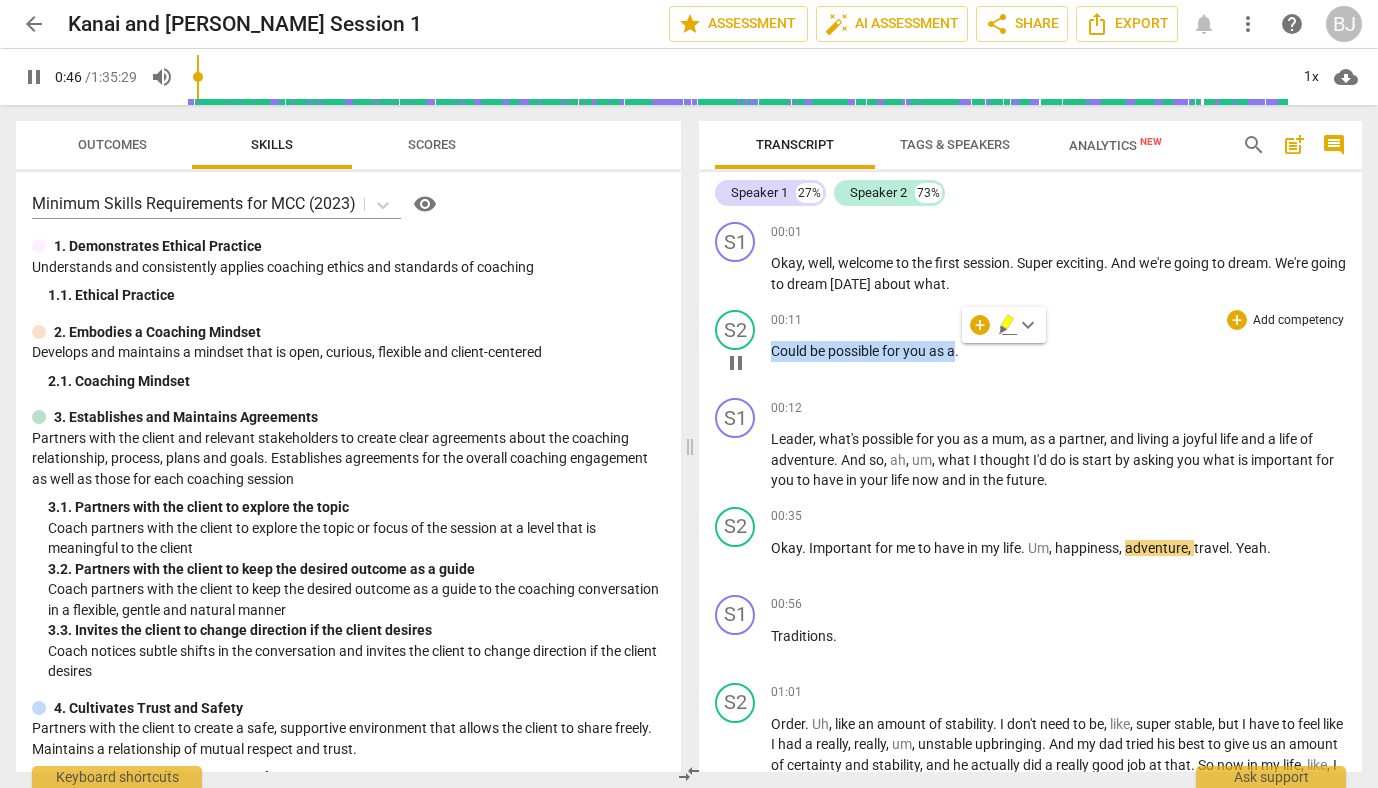 click on "Could   be   possible   for   you   as   a ." at bounding box center (1058, 351) 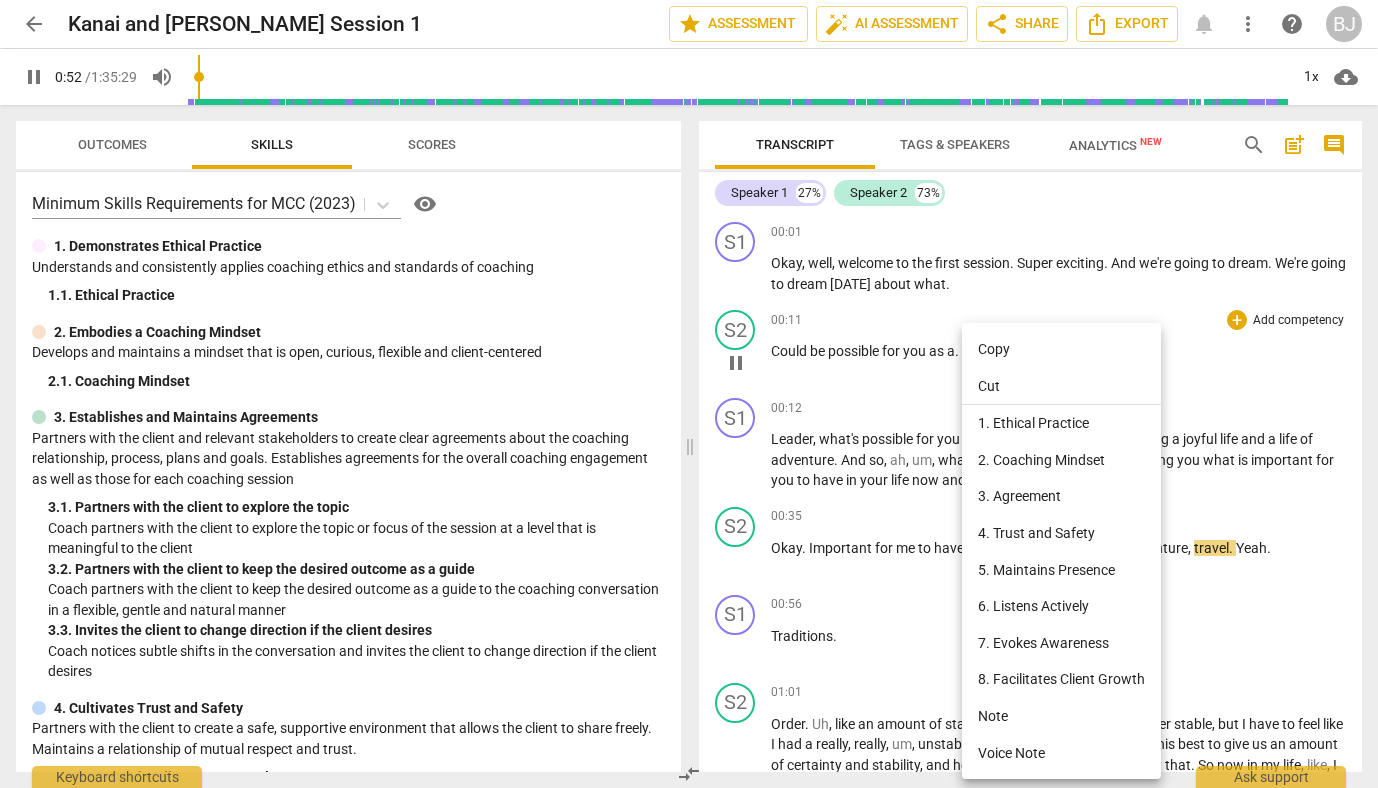 click at bounding box center [689, 394] 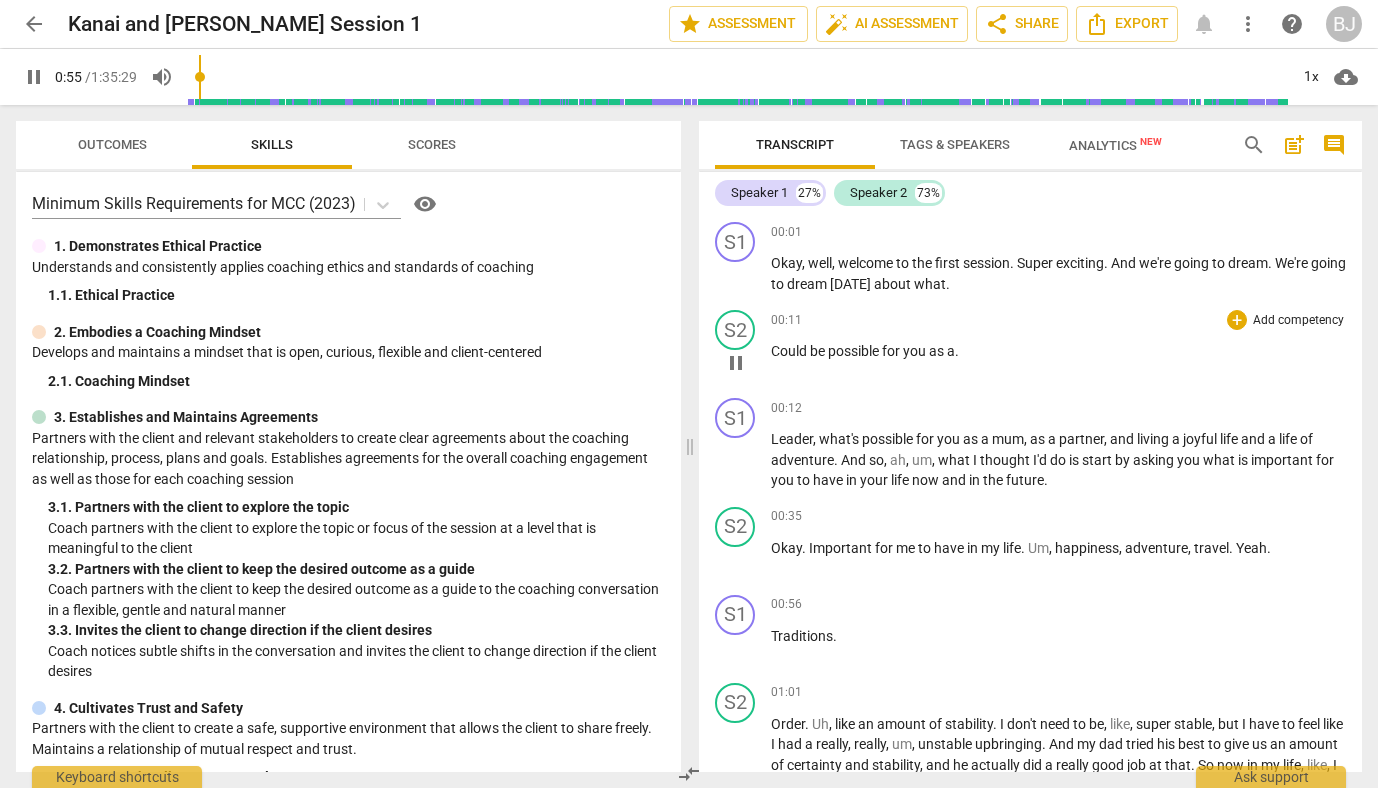 drag, startPoint x: 772, startPoint y: 350, endPoint x: 816, endPoint y: 308, distance: 60.827625 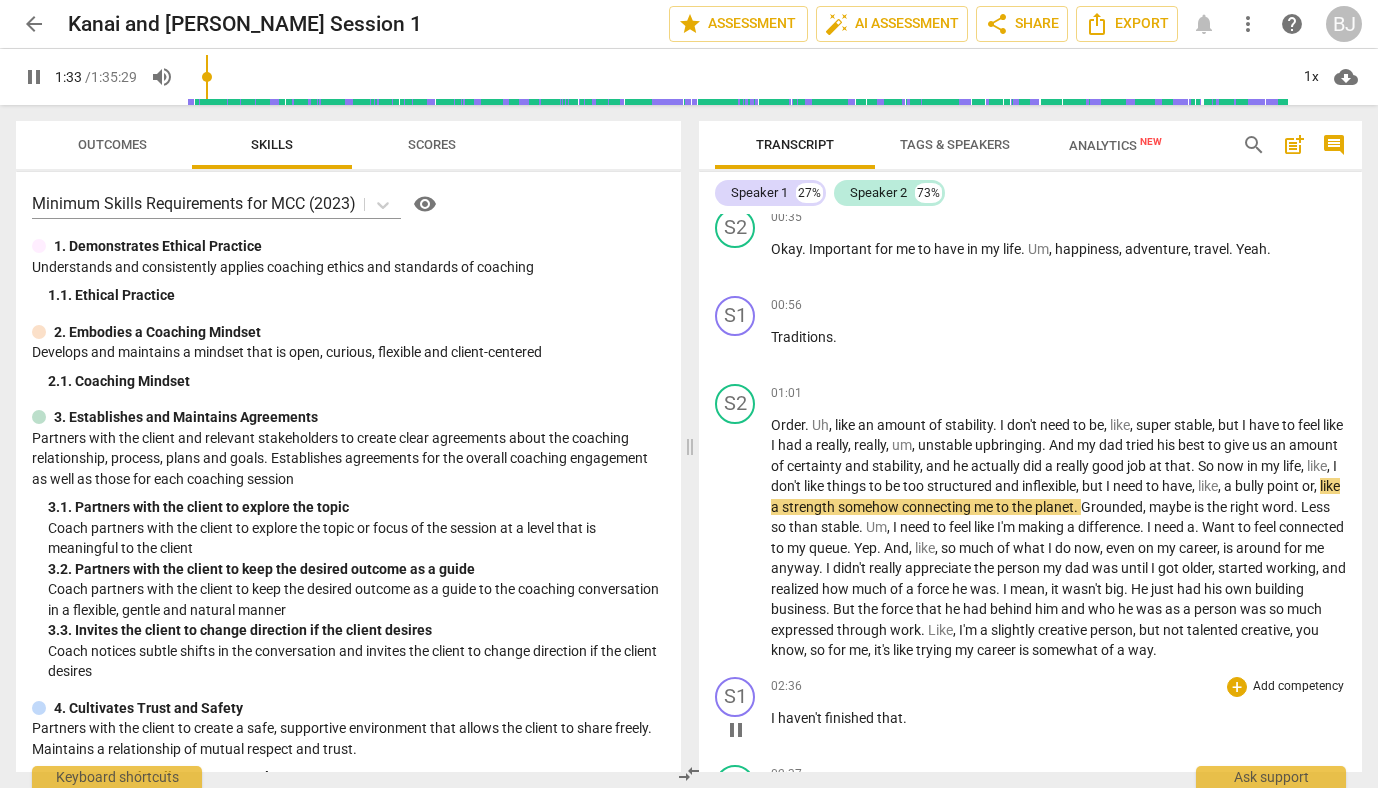 scroll, scrollTop: 295, scrollLeft: 0, axis: vertical 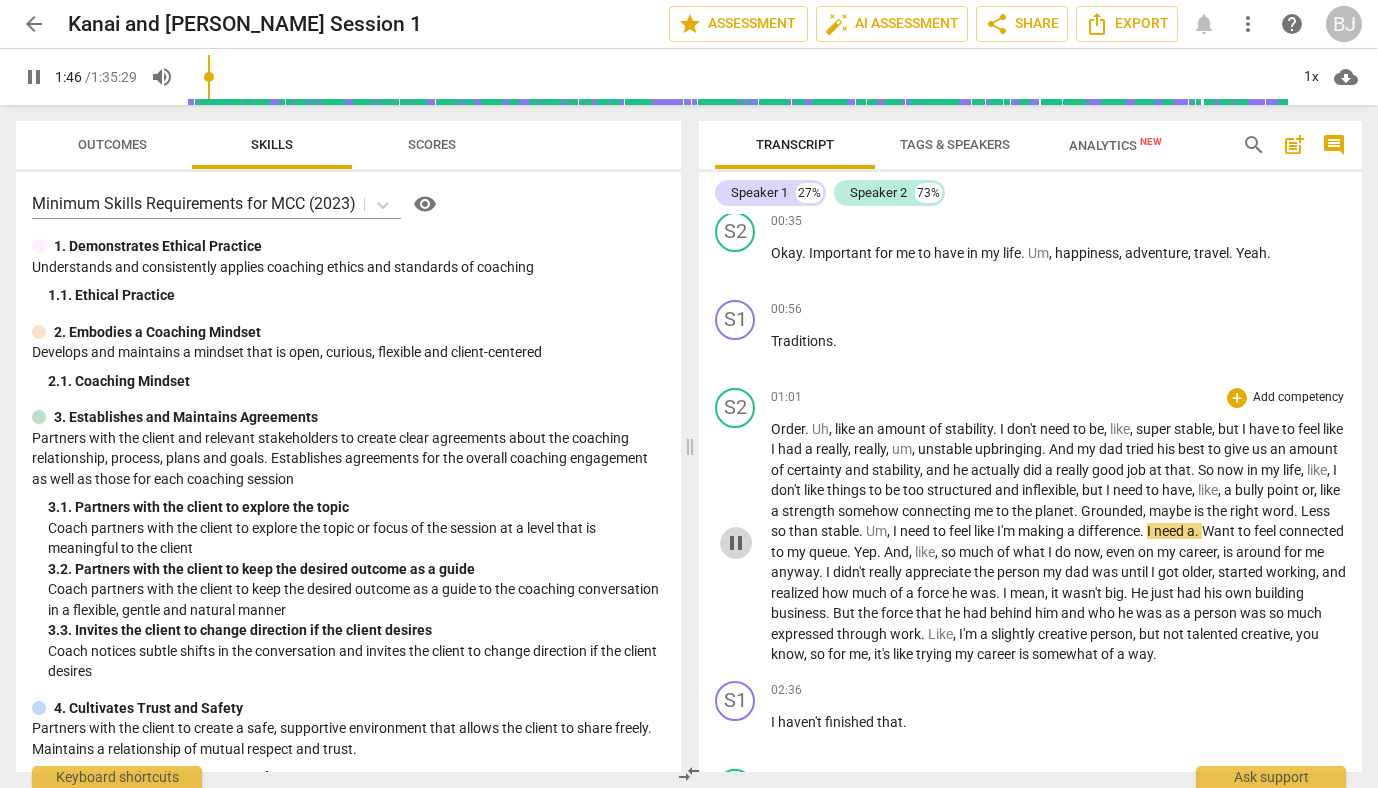 click on "pause" at bounding box center (736, 543) 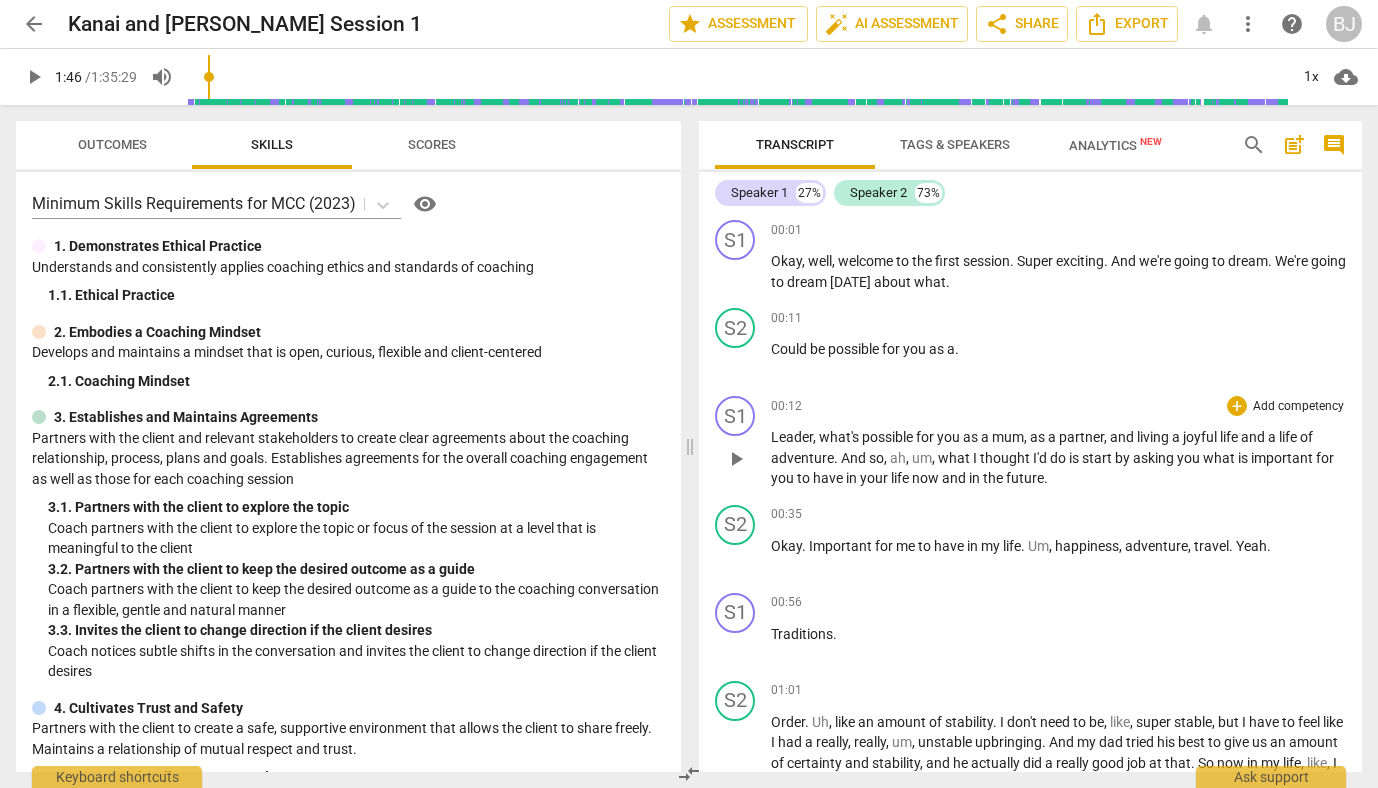 scroll, scrollTop: 0, scrollLeft: 0, axis: both 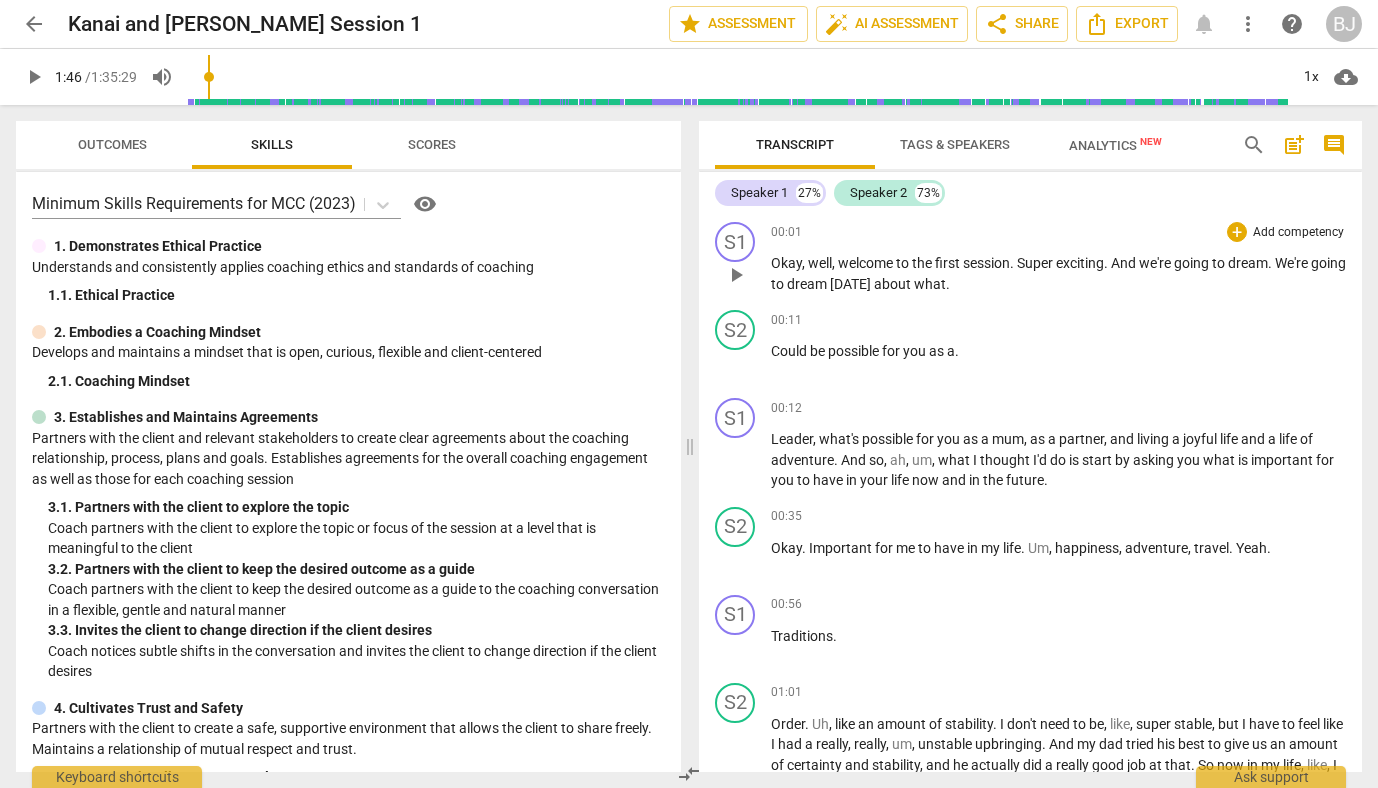 click on "." at bounding box center [948, 284] 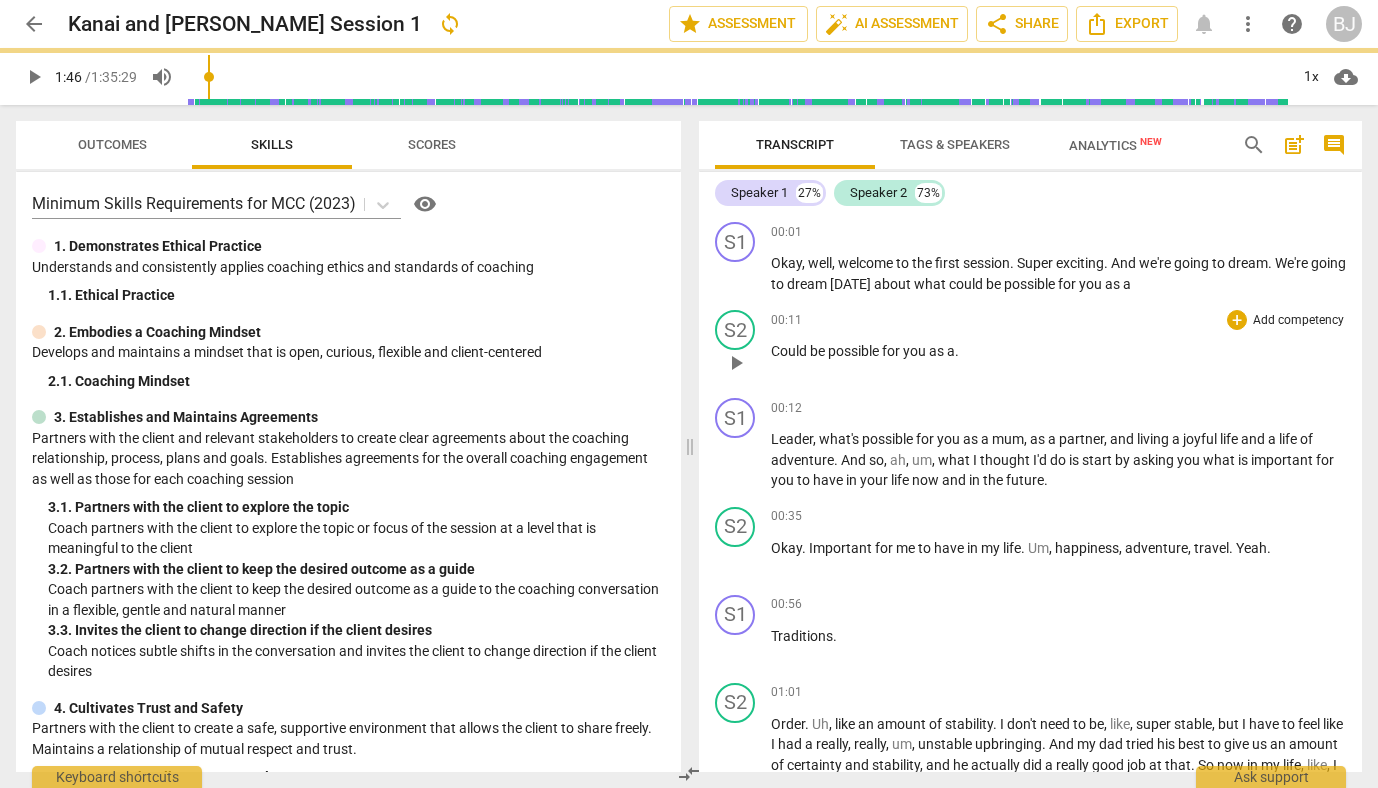 click on "Could   be   possible   for   you   as   a ." at bounding box center [1058, 351] 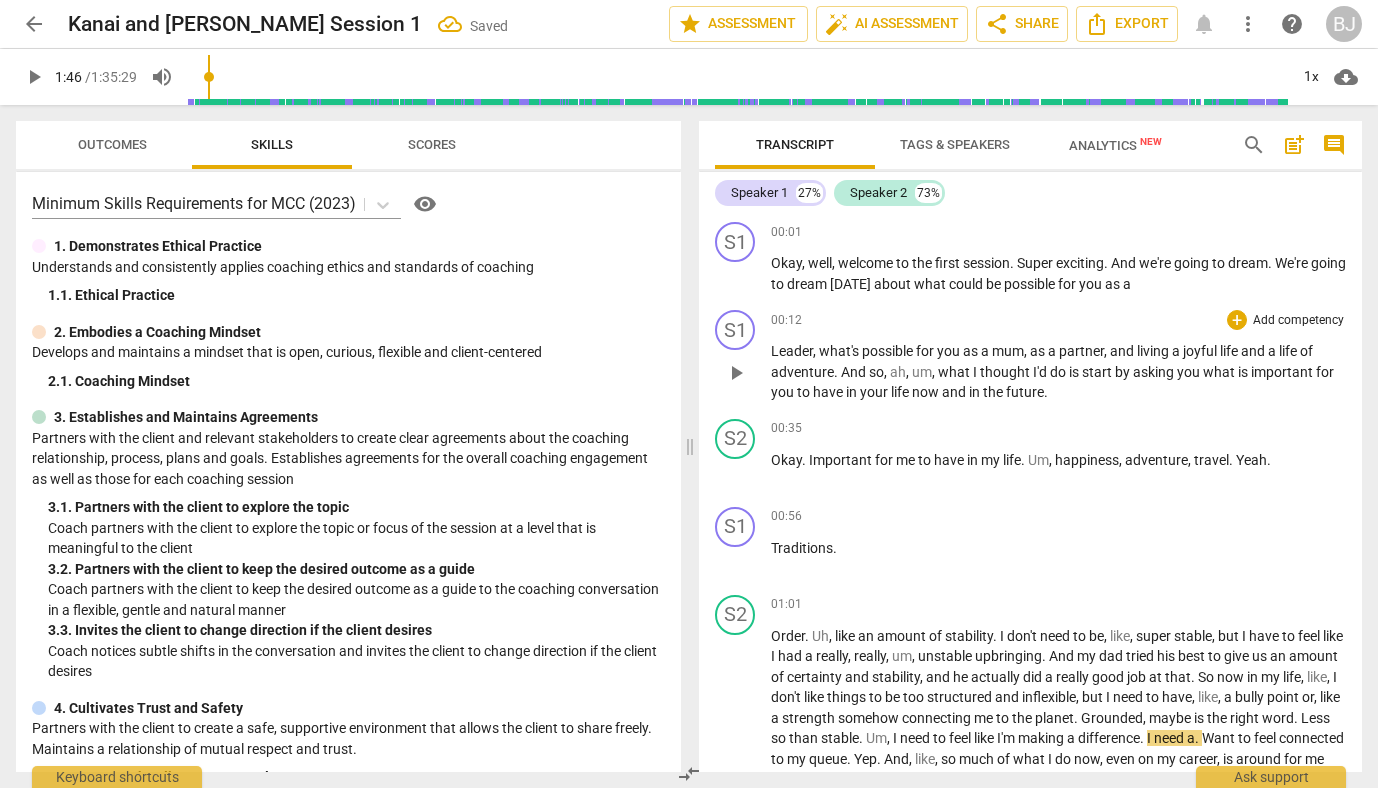 click on "Leader" at bounding box center [792, 351] 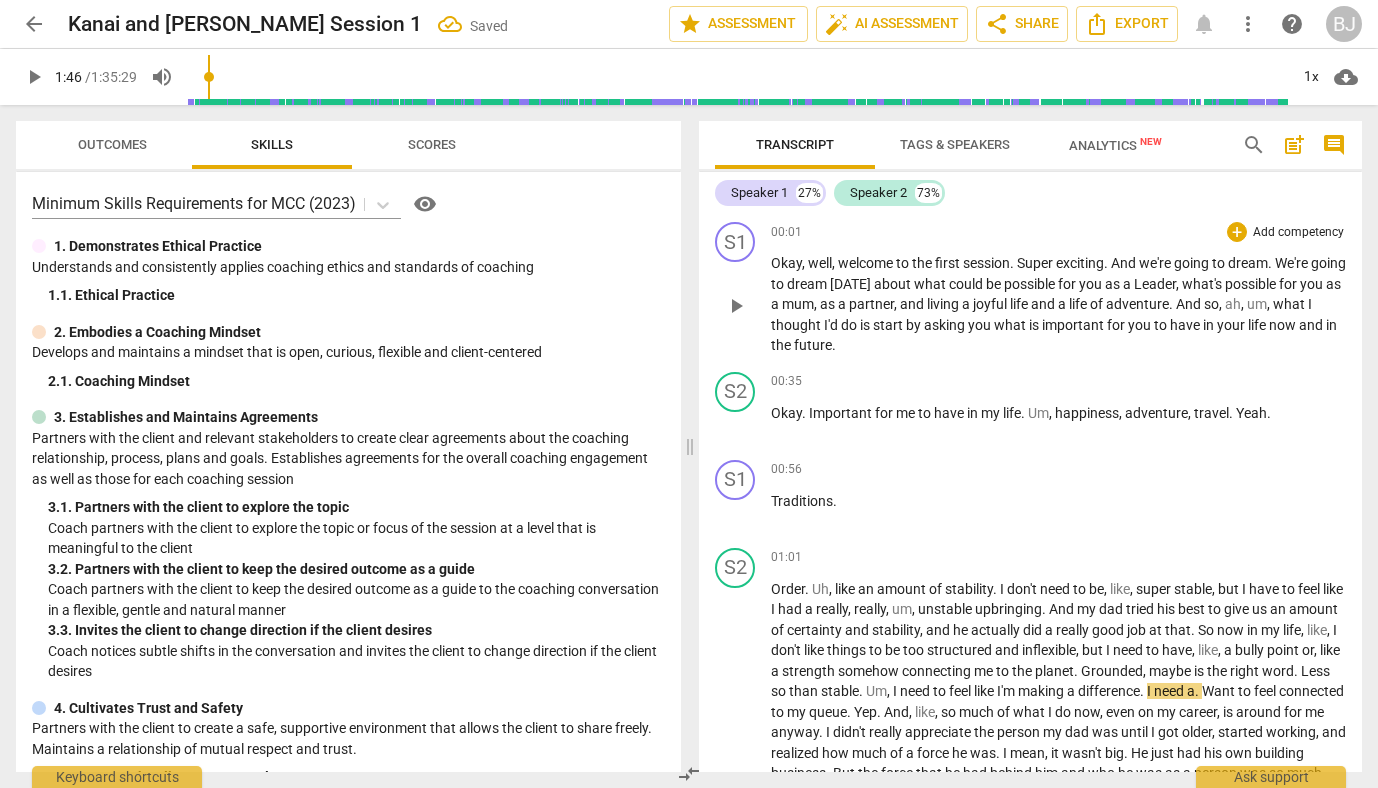 click on "Leader" at bounding box center [1155, 284] 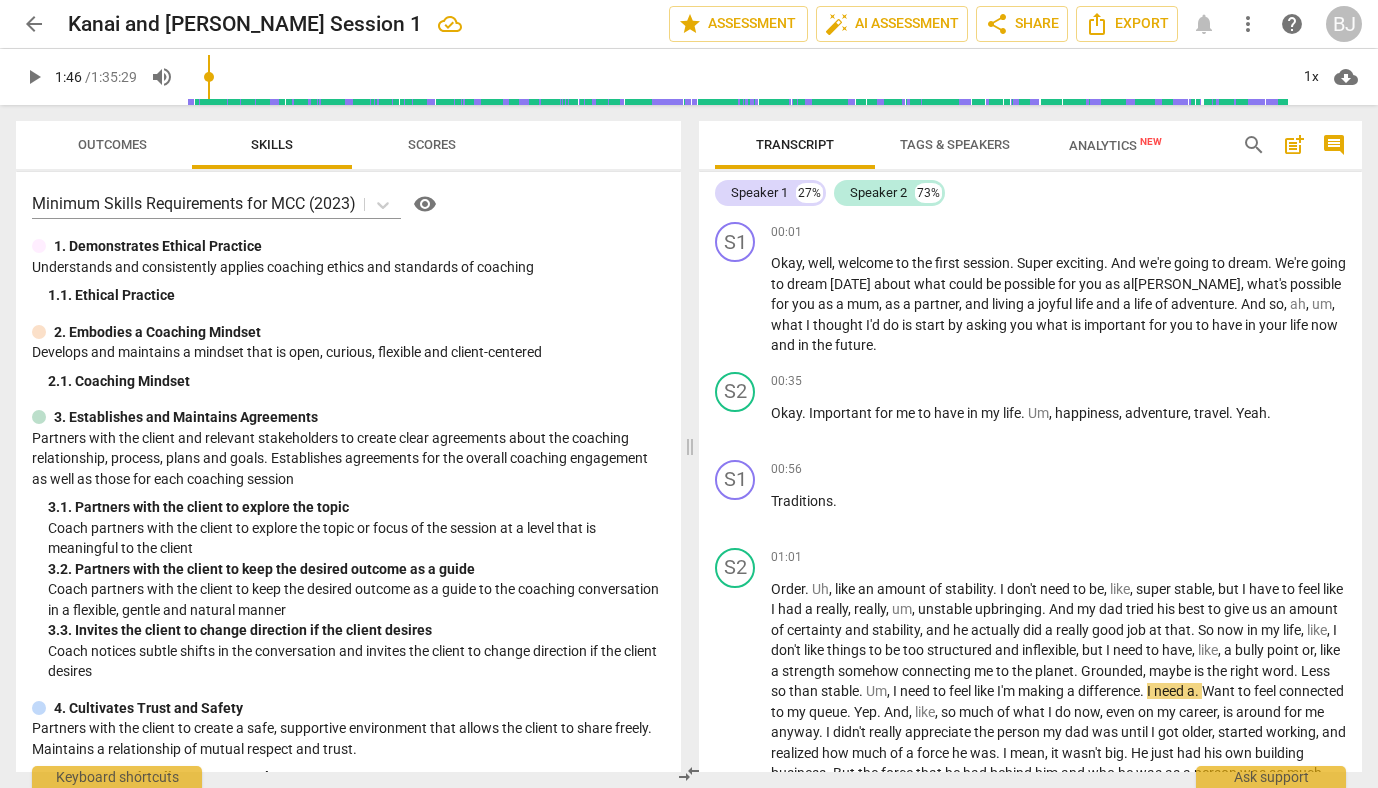 scroll, scrollTop: 0, scrollLeft: 0, axis: both 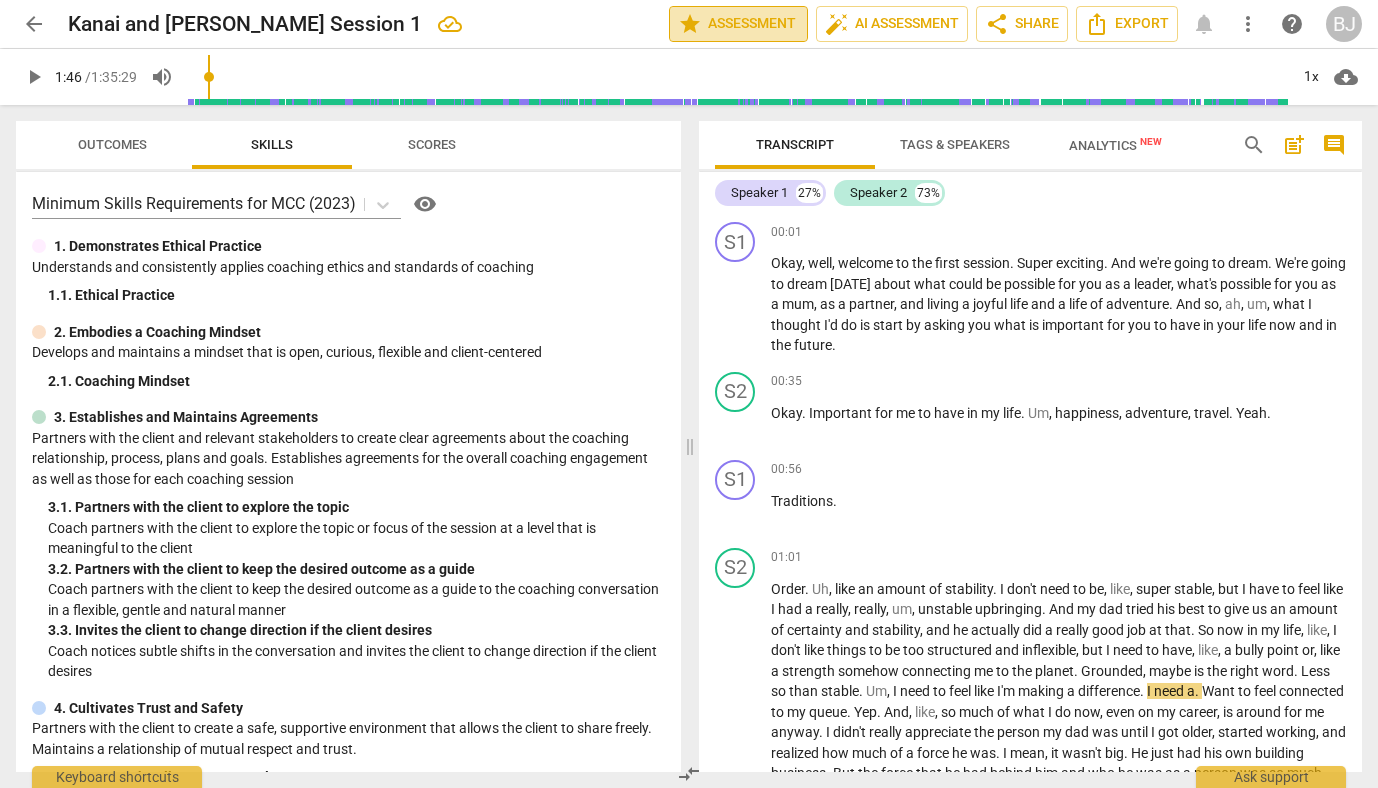click on "star    Assessment" at bounding box center (738, 24) 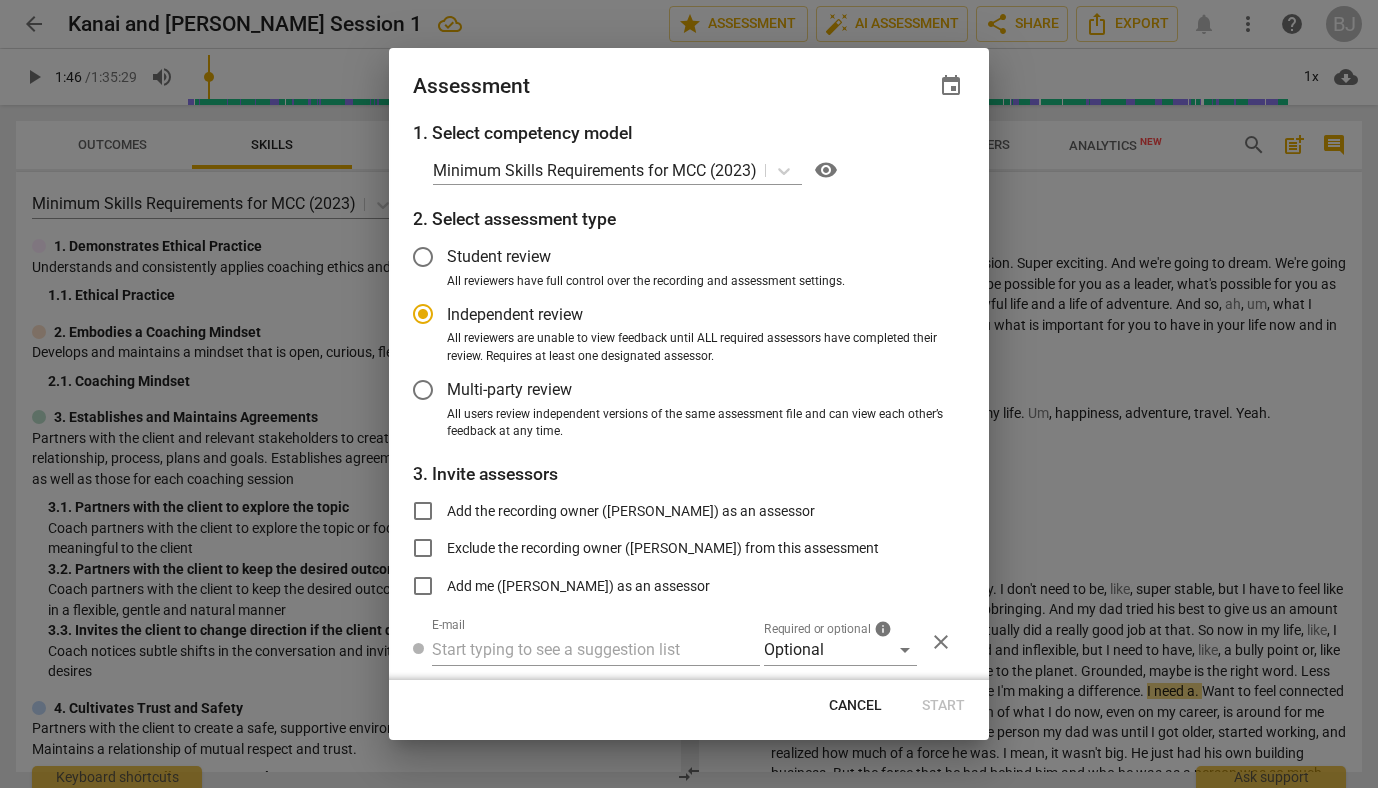 scroll, scrollTop: 0, scrollLeft: 0, axis: both 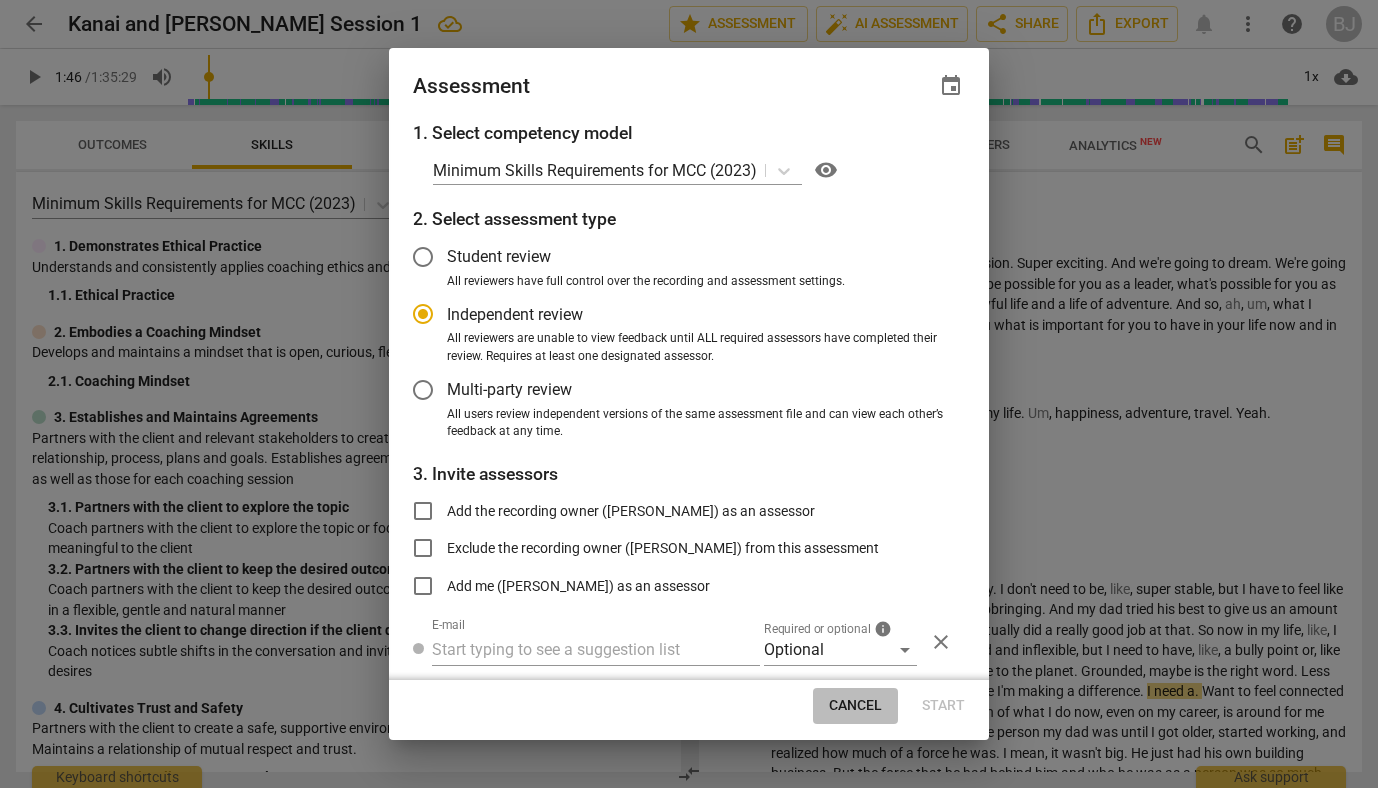 click on "Cancel" at bounding box center [855, 706] 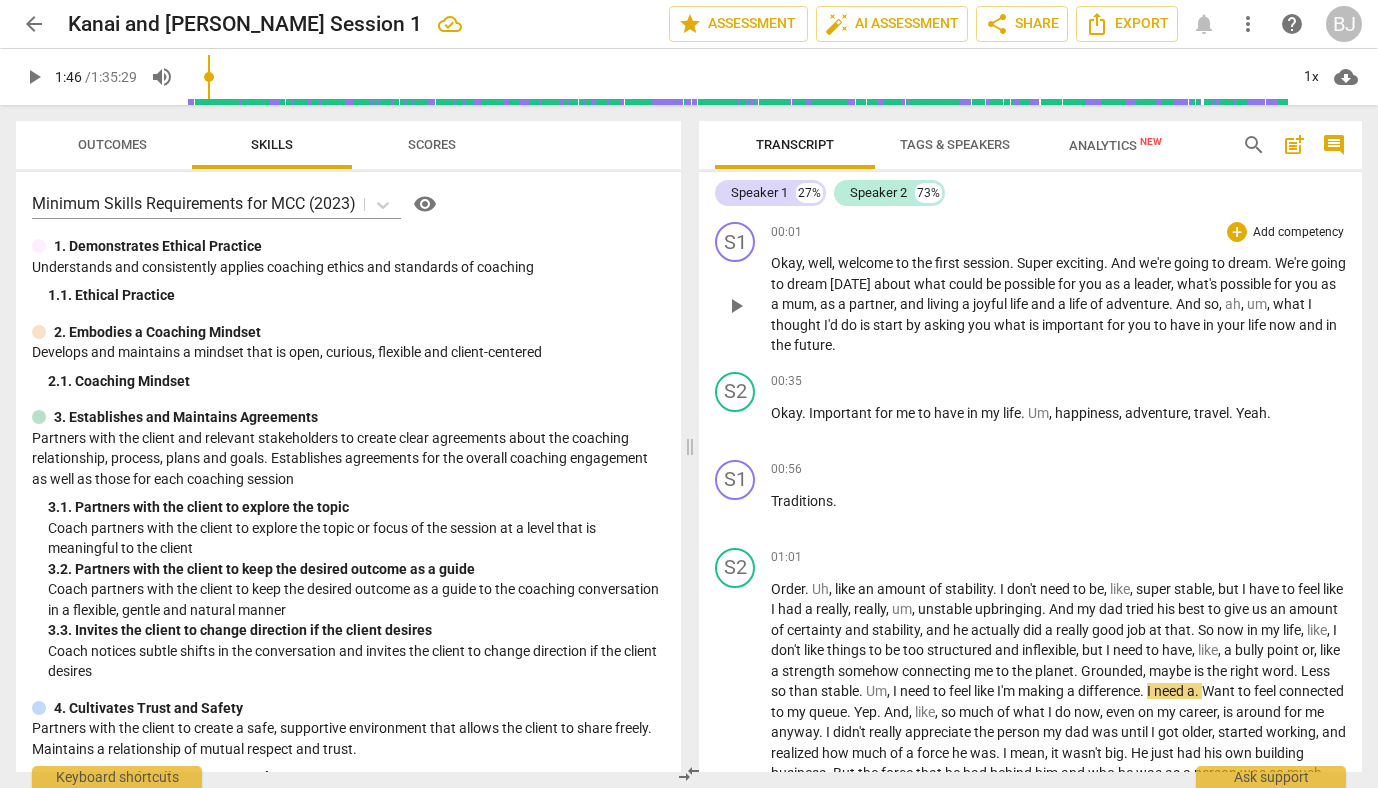 scroll, scrollTop: 0, scrollLeft: 0, axis: both 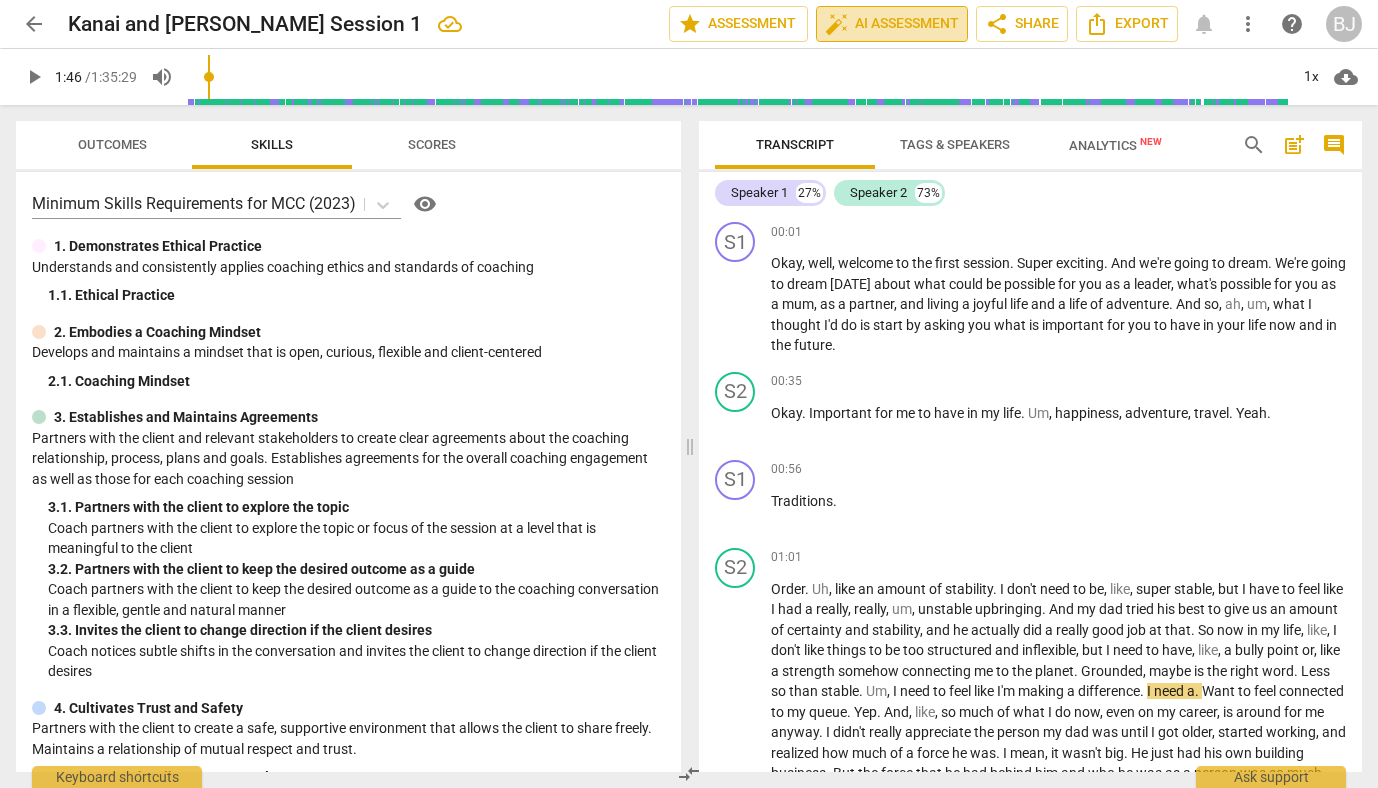 click on "auto_fix_high    AI Assessment" at bounding box center (892, 24) 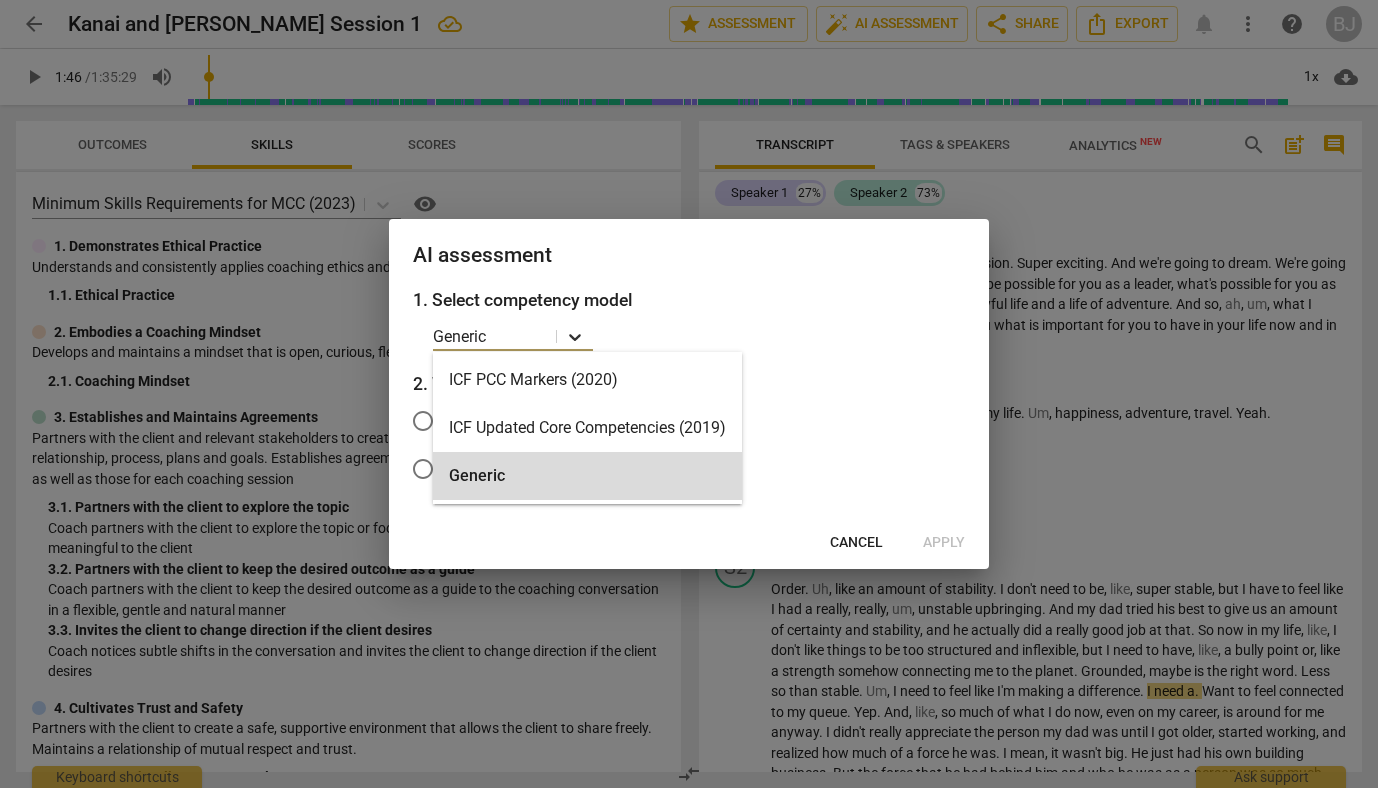 click 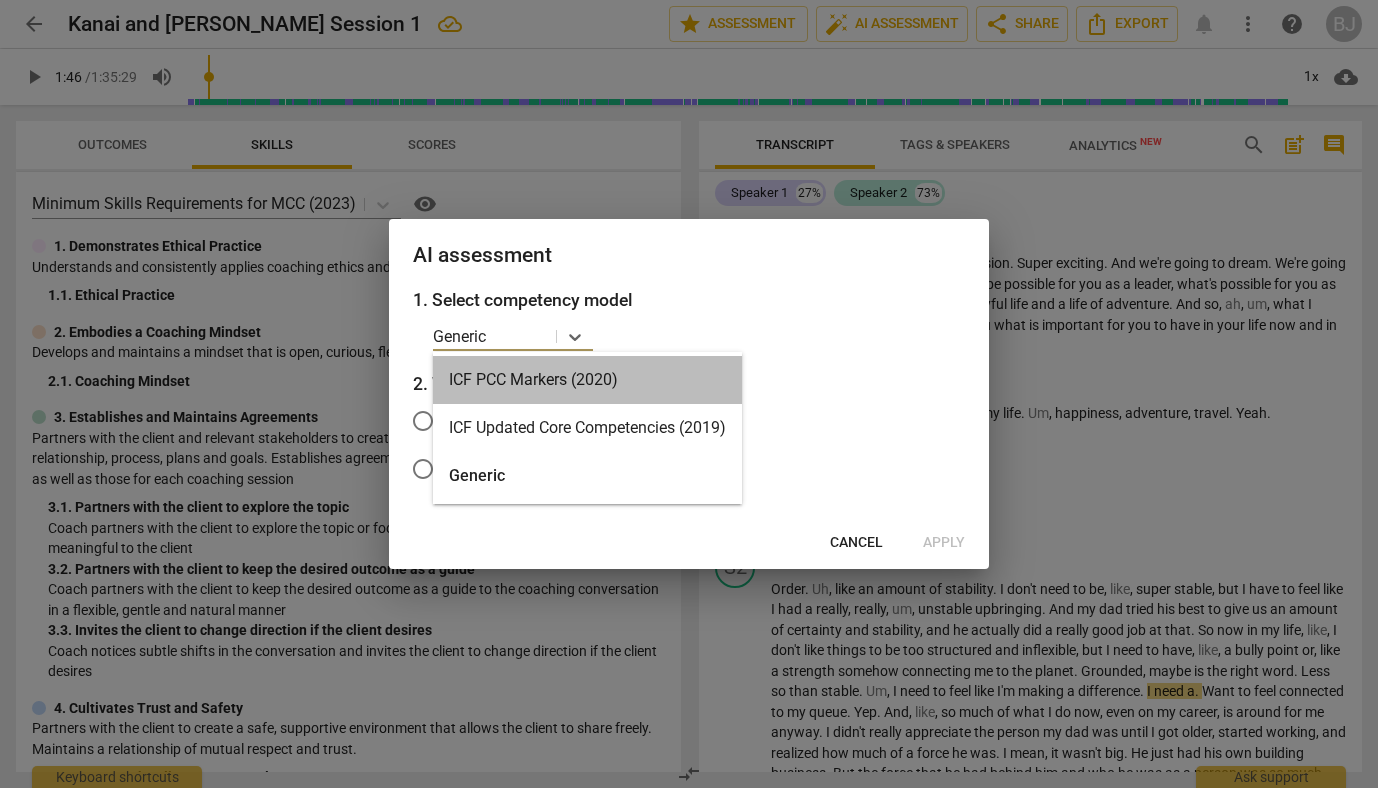 click on "ICF PCC Markers (2020)" at bounding box center (587, 380) 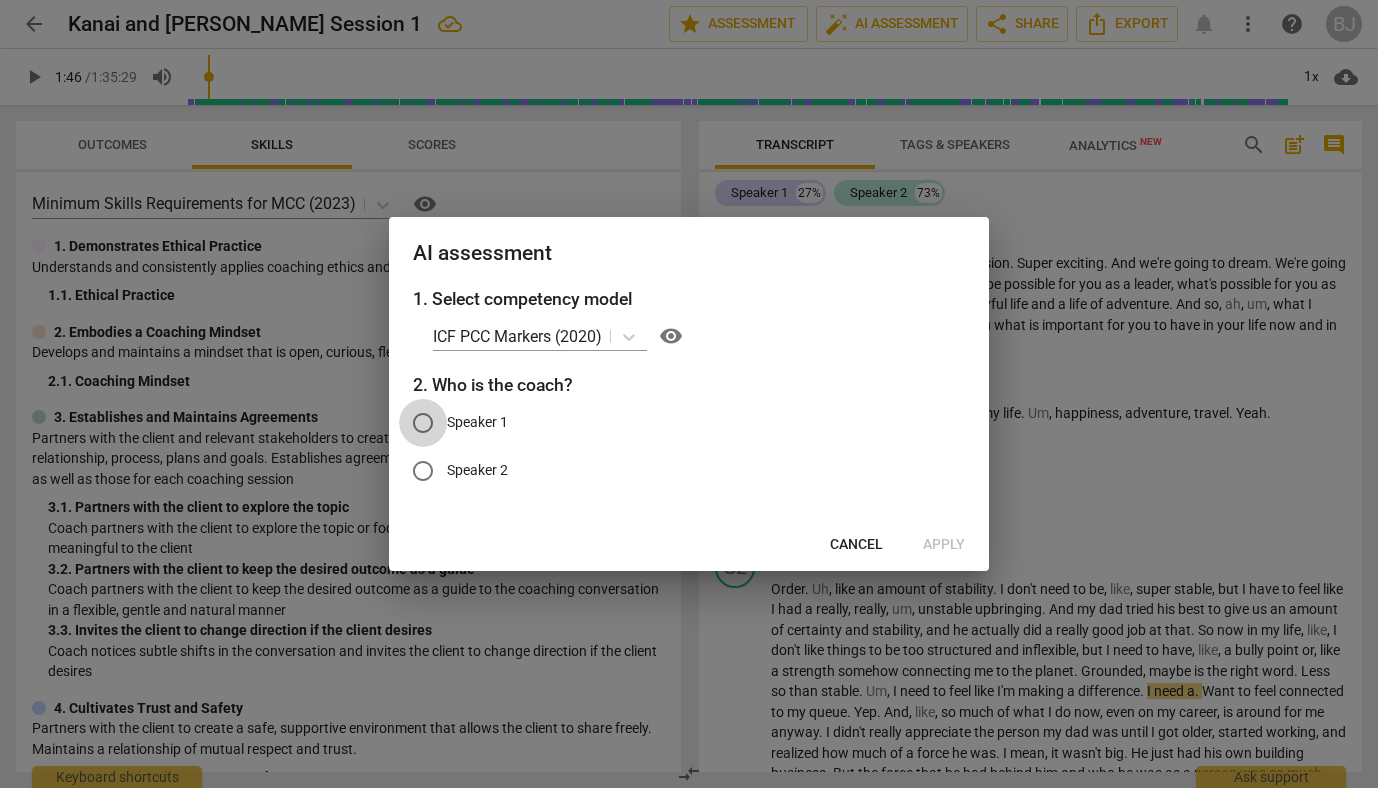 click on "Speaker 1" at bounding box center (423, 423) 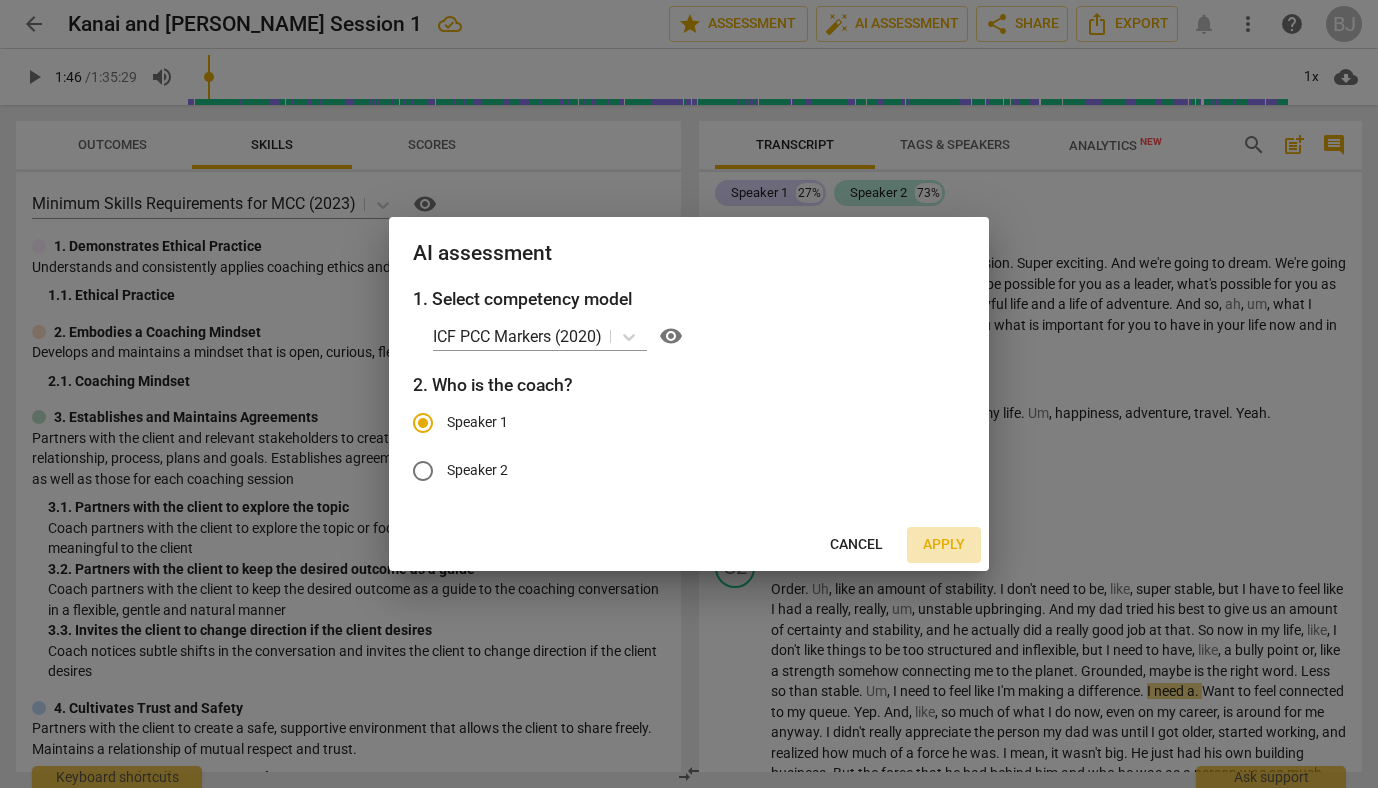 click on "Apply" at bounding box center (944, 545) 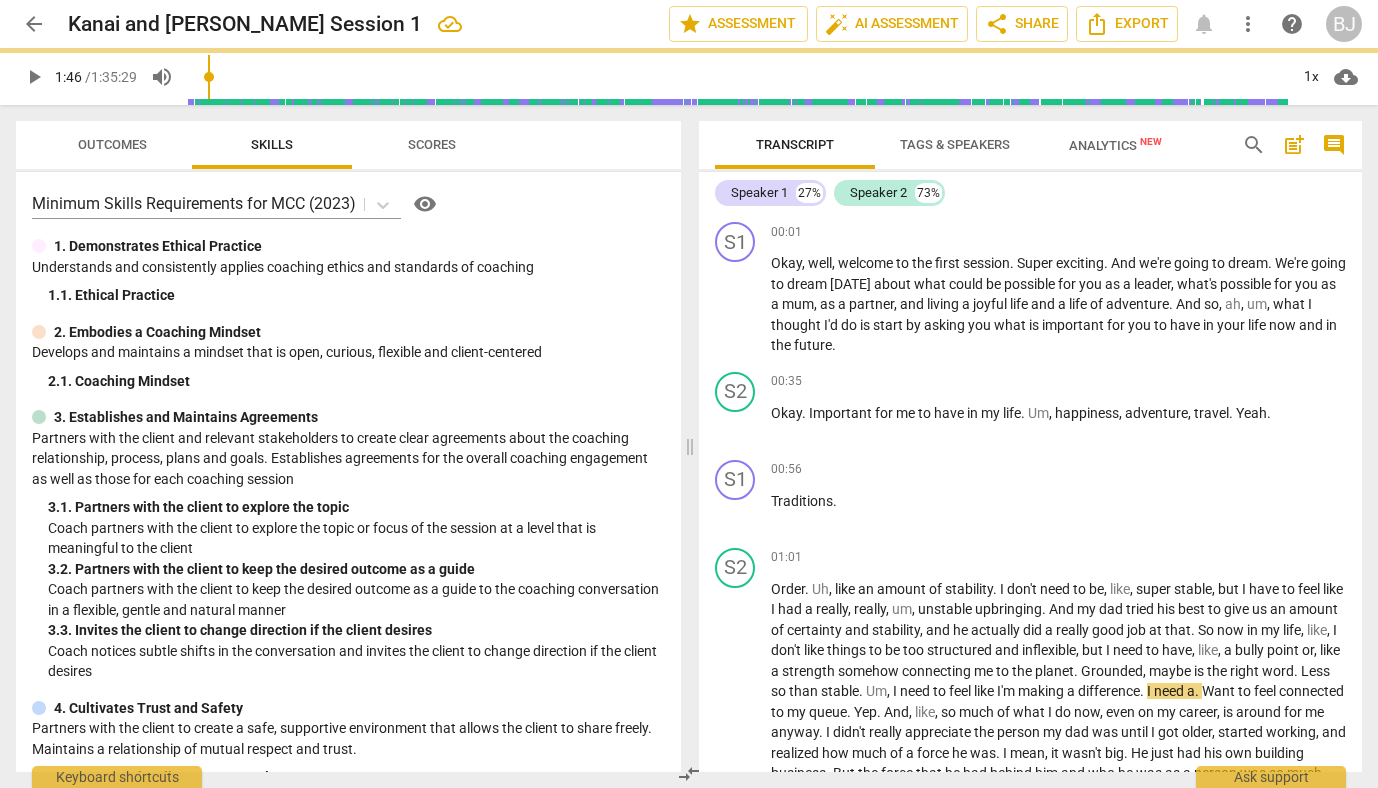 type on "106" 